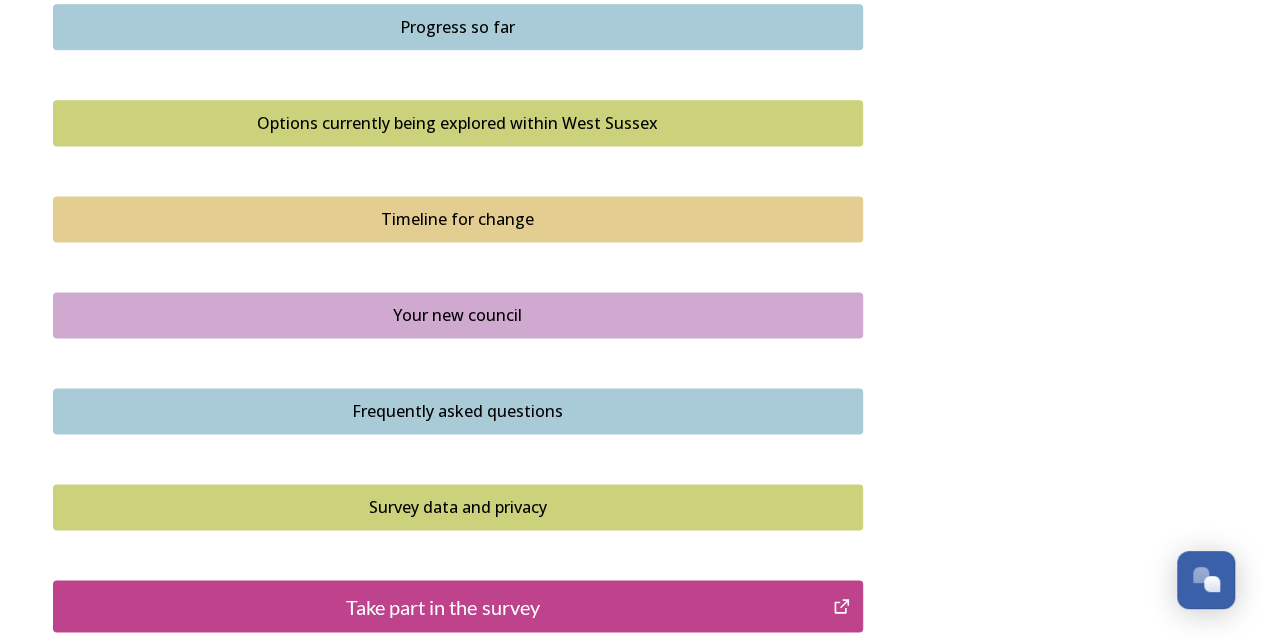 scroll, scrollTop: 1500, scrollLeft: 0, axis: vertical 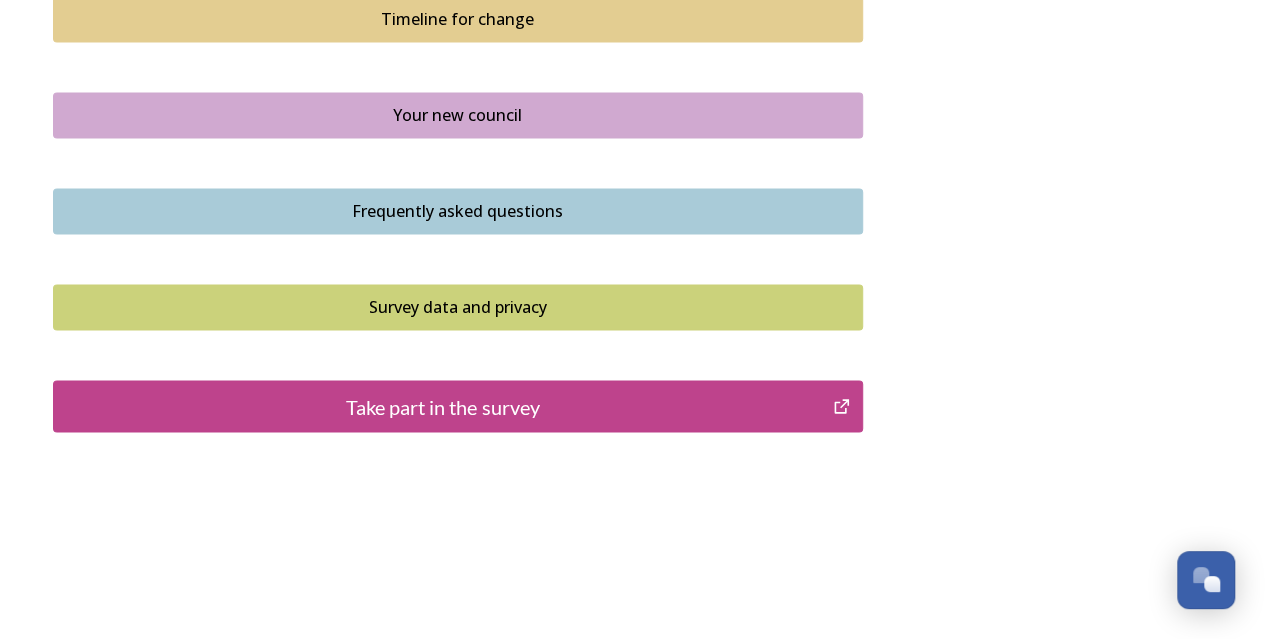 click on "Frequently asked questions" at bounding box center [458, 211] 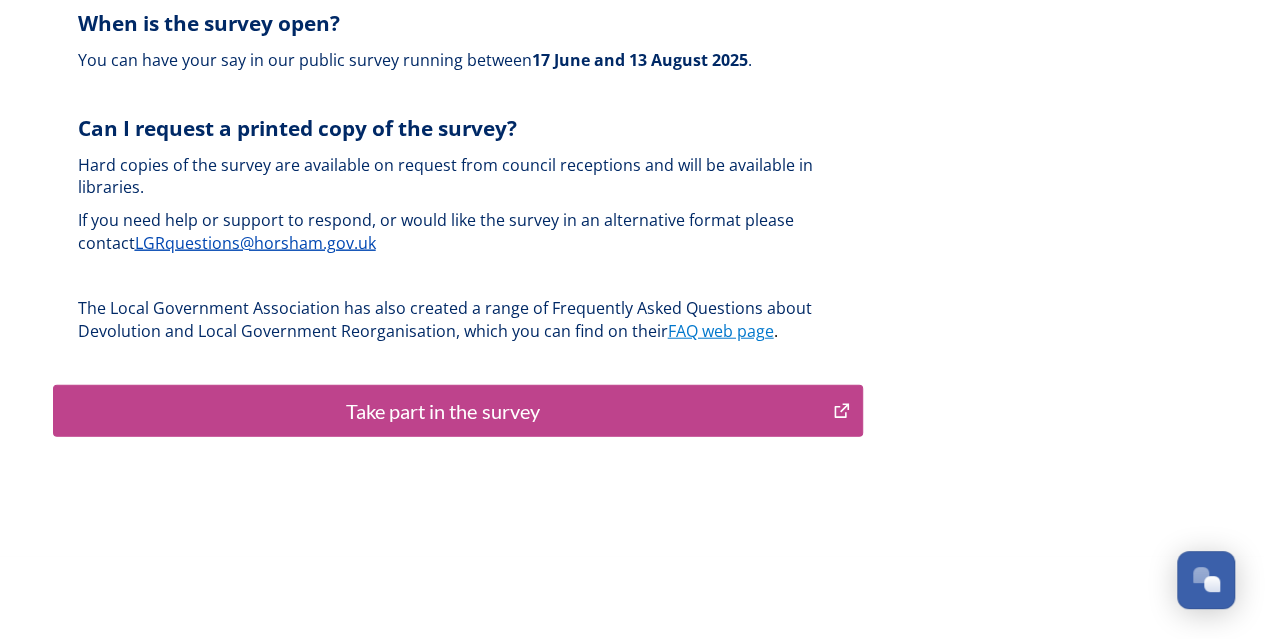 scroll, scrollTop: 6144, scrollLeft: 0, axis: vertical 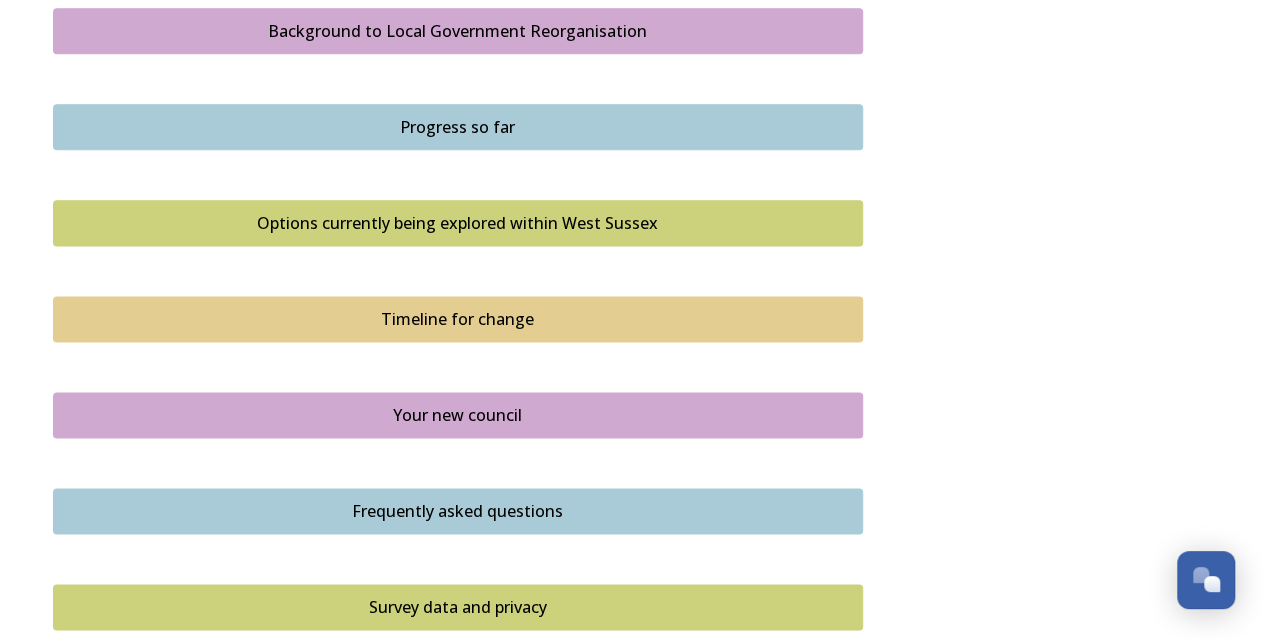 click on "Options currently being explored within West Sussex" at bounding box center (458, 223) 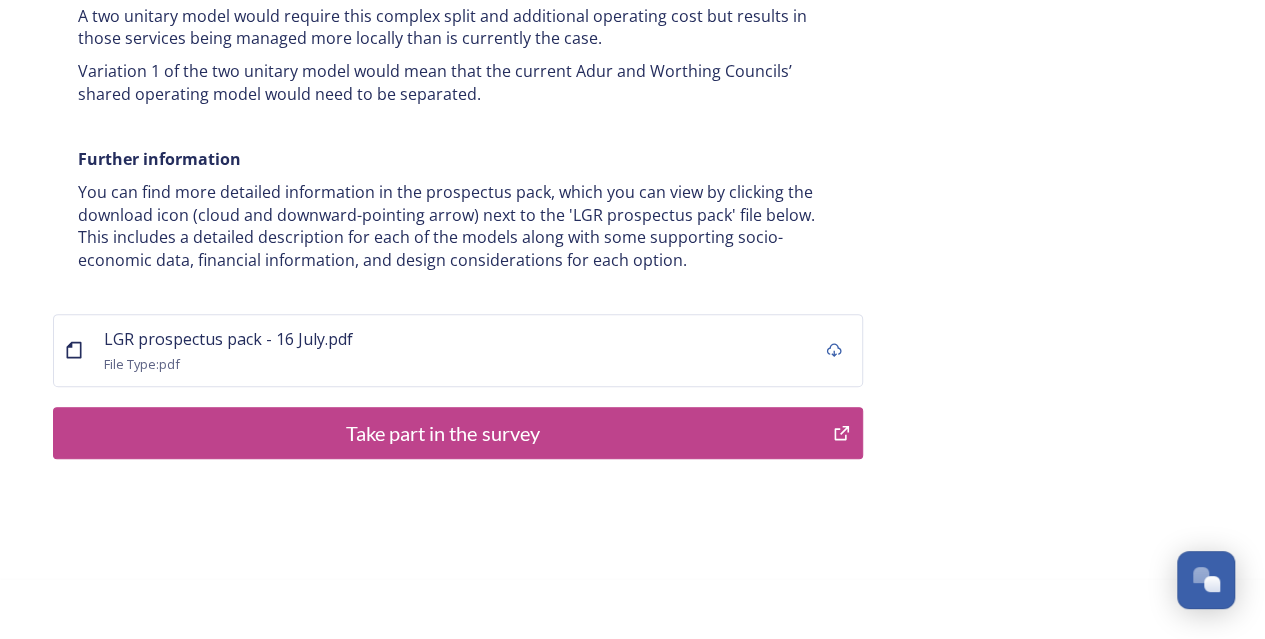 scroll, scrollTop: 4074, scrollLeft: 0, axis: vertical 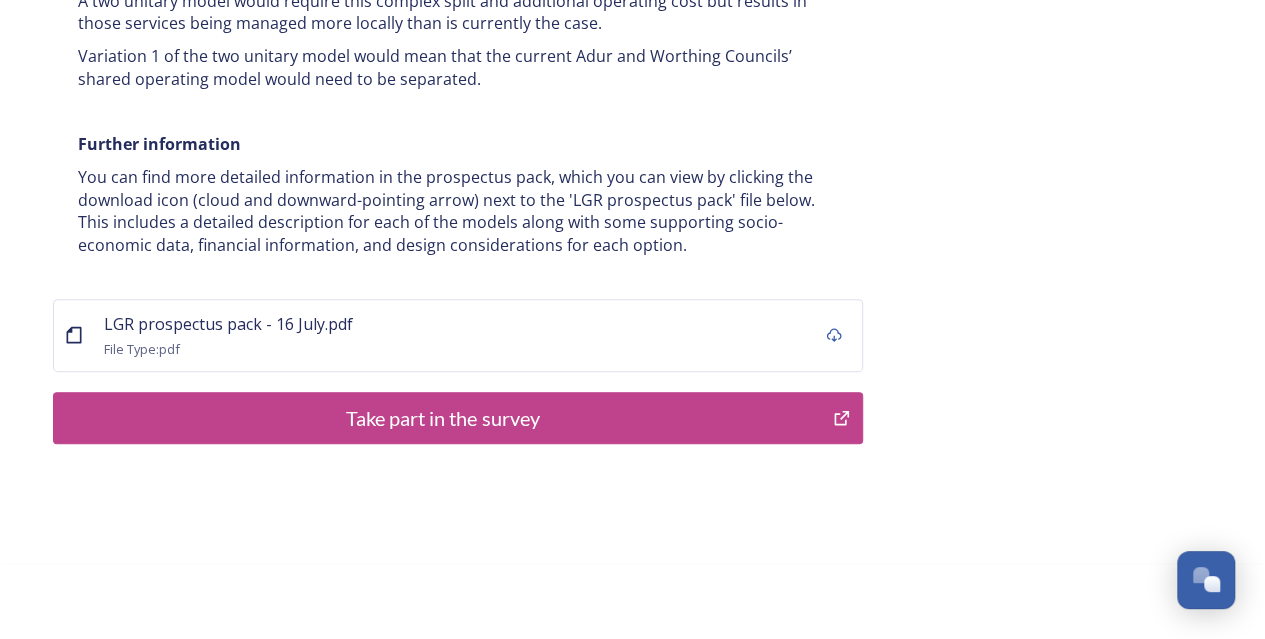 click on "Take part in the survey" at bounding box center [443, 418] 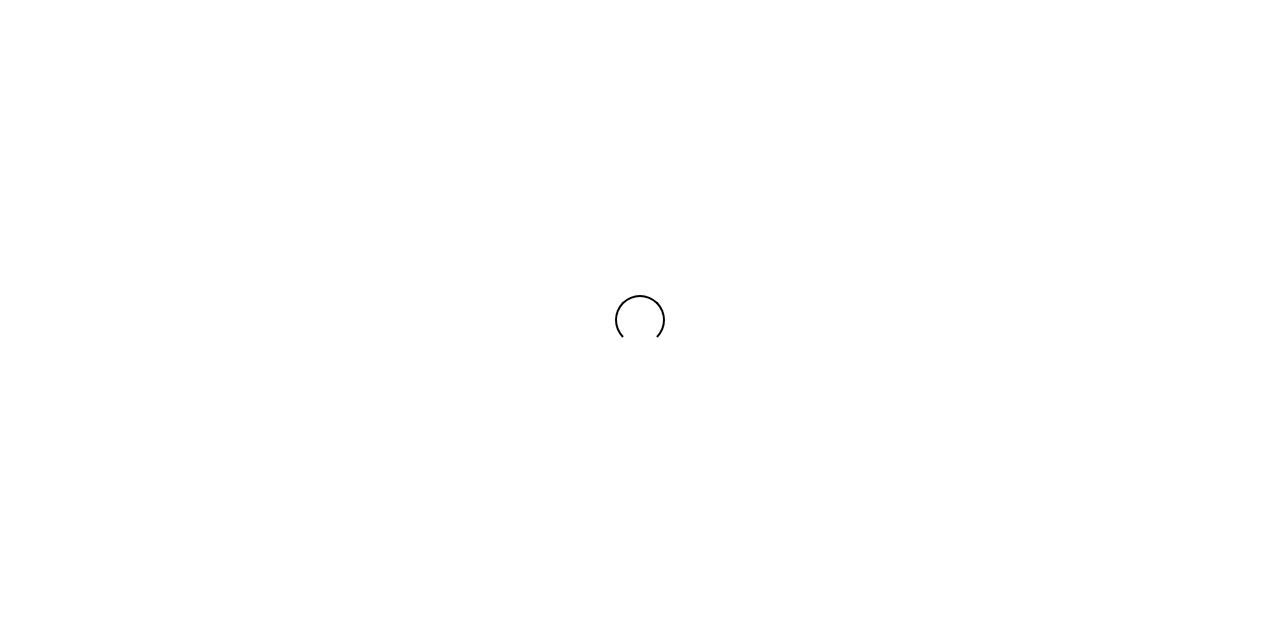 scroll, scrollTop: 0, scrollLeft: 0, axis: both 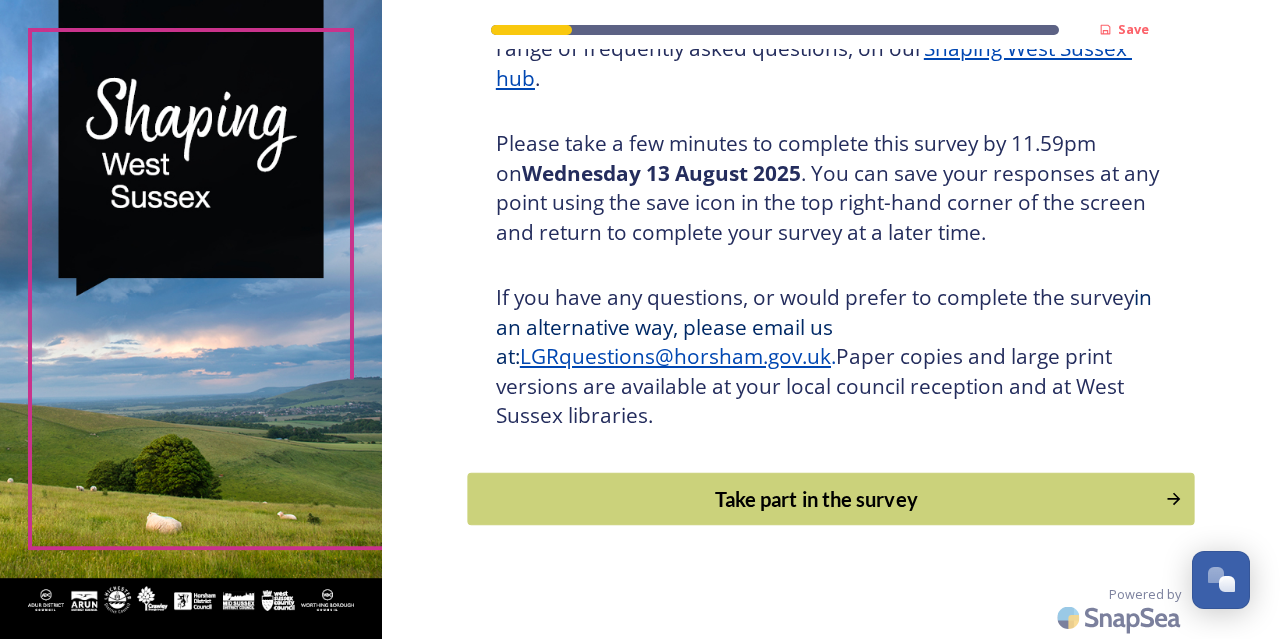 click on "Take part in the survey" at bounding box center (816, 499) 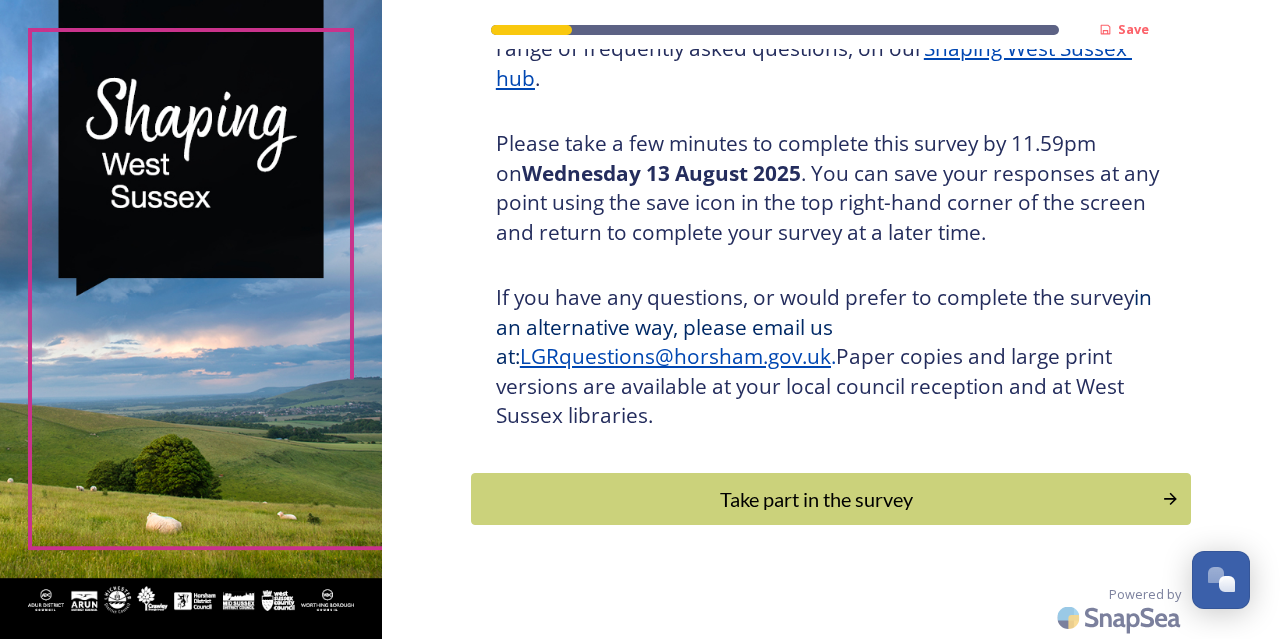 scroll, scrollTop: 0, scrollLeft: 0, axis: both 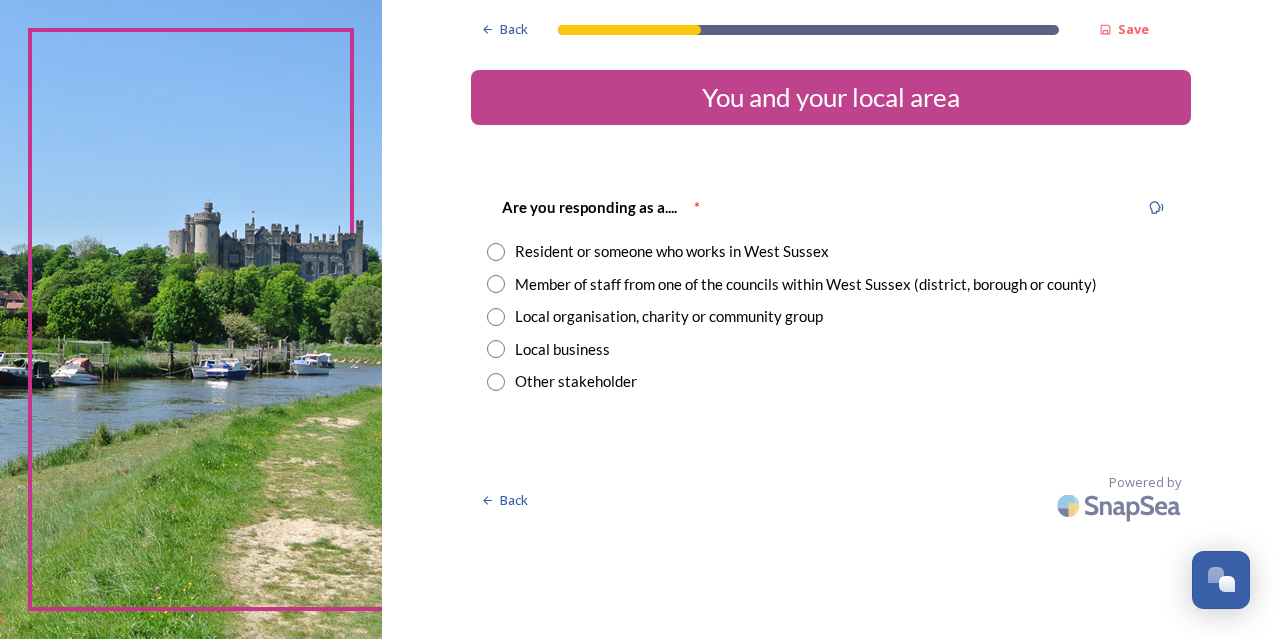 click at bounding box center (496, 252) 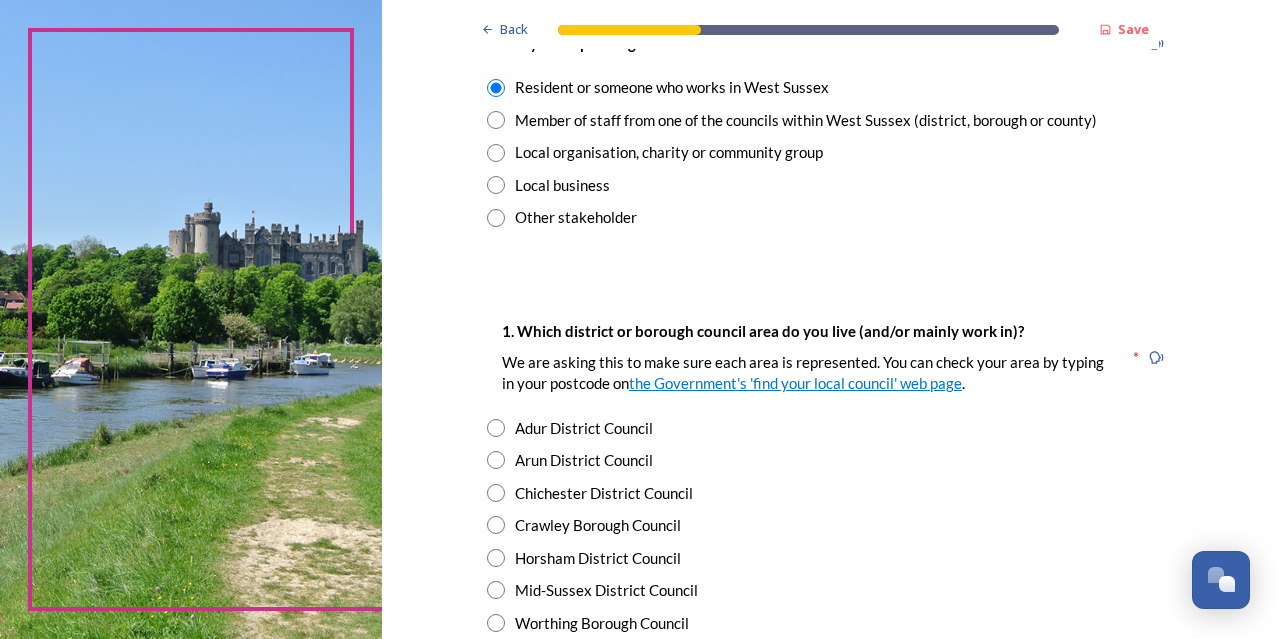 scroll, scrollTop: 200, scrollLeft: 0, axis: vertical 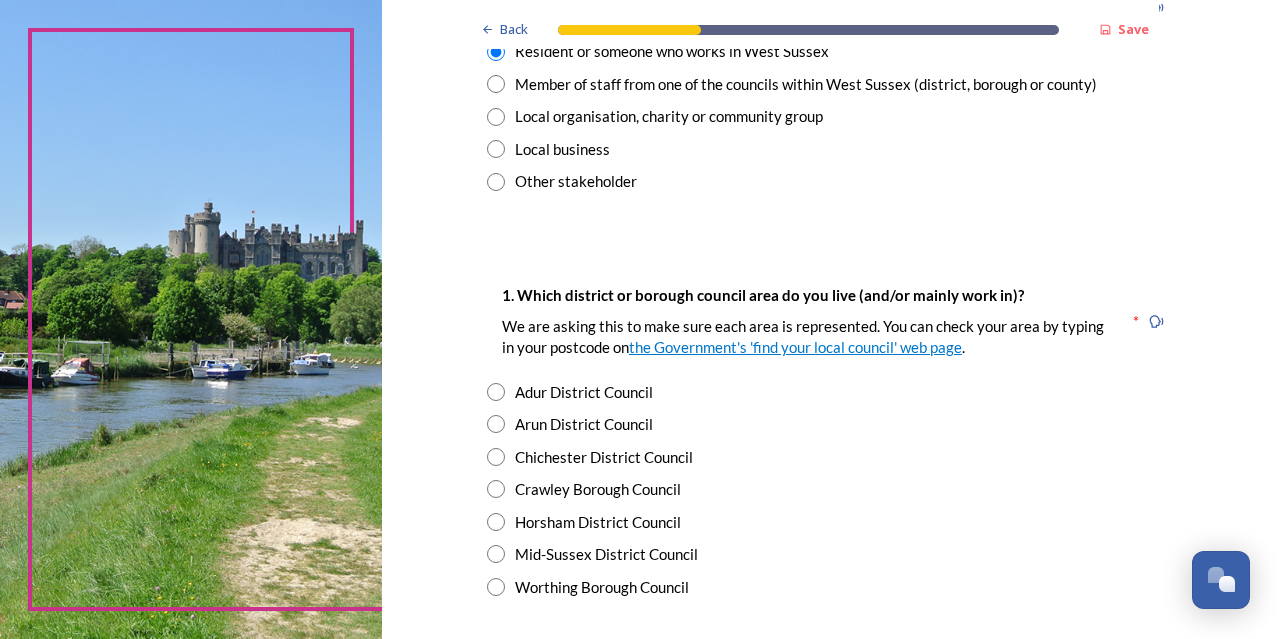 click at bounding box center (496, 457) 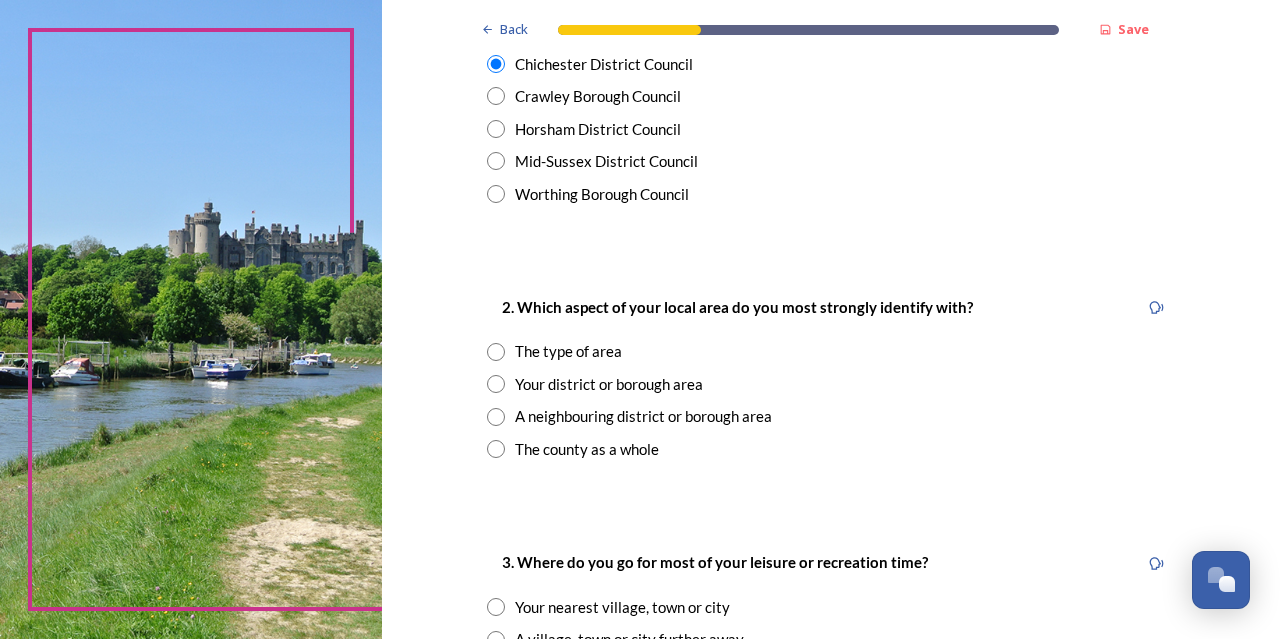 scroll, scrollTop: 600, scrollLeft: 0, axis: vertical 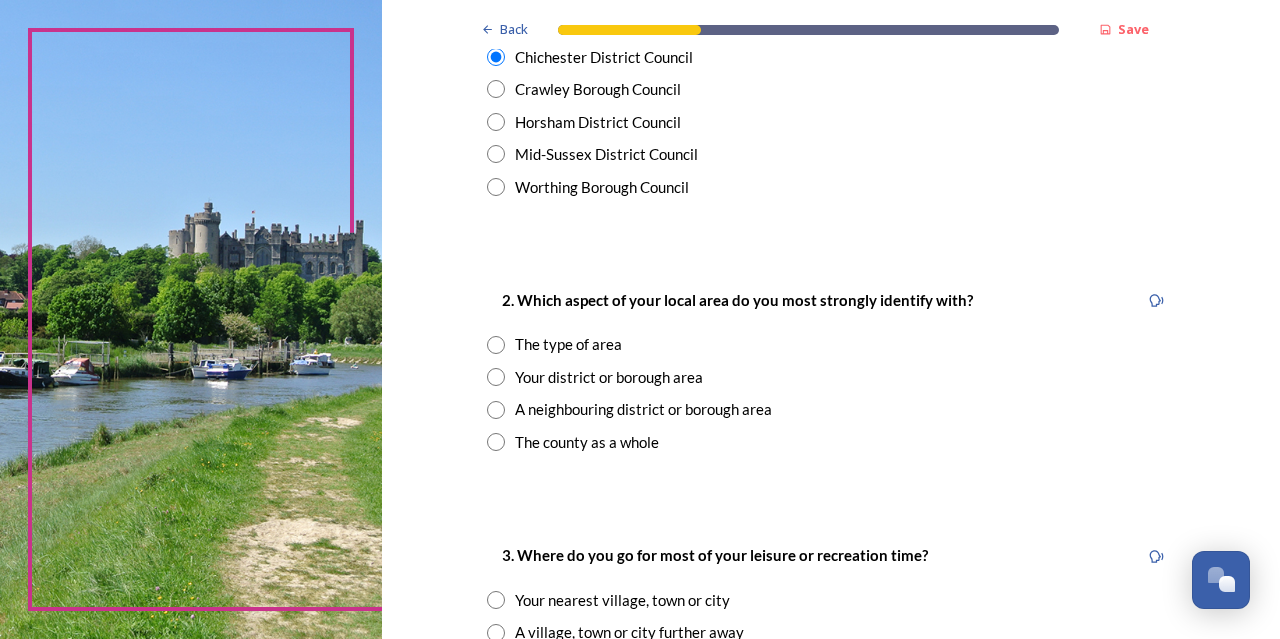 click at bounding box center [496, 377] 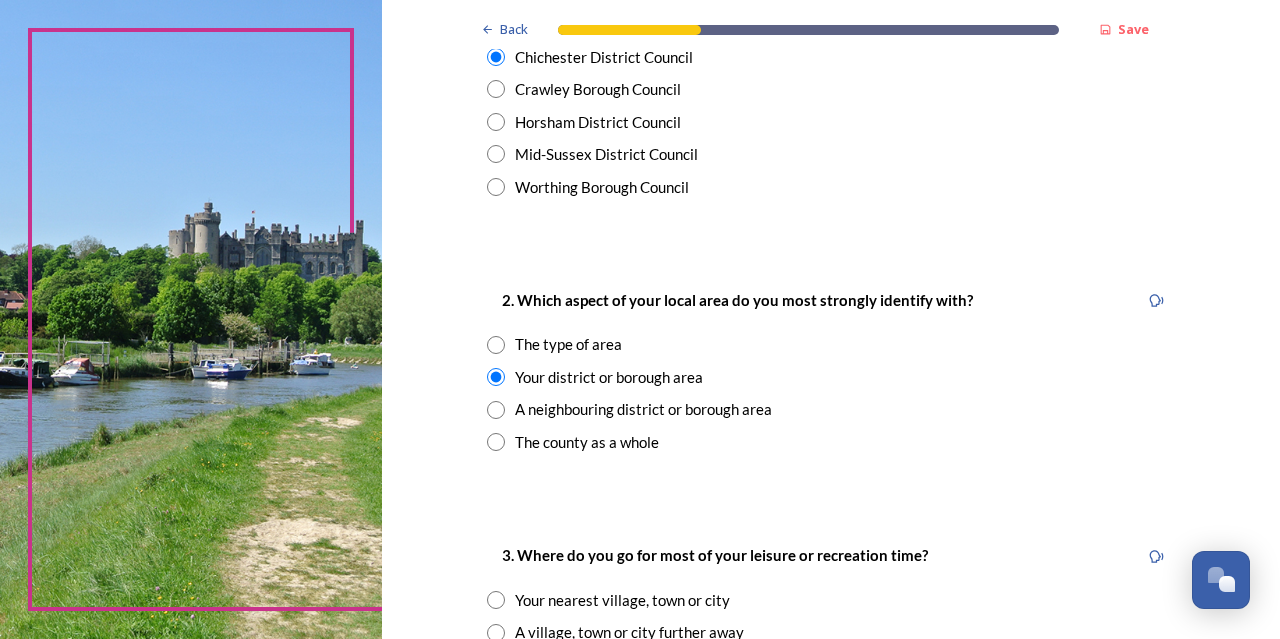 scroll, scrollTop: 800, scrollLeft: 0, axis: vertical 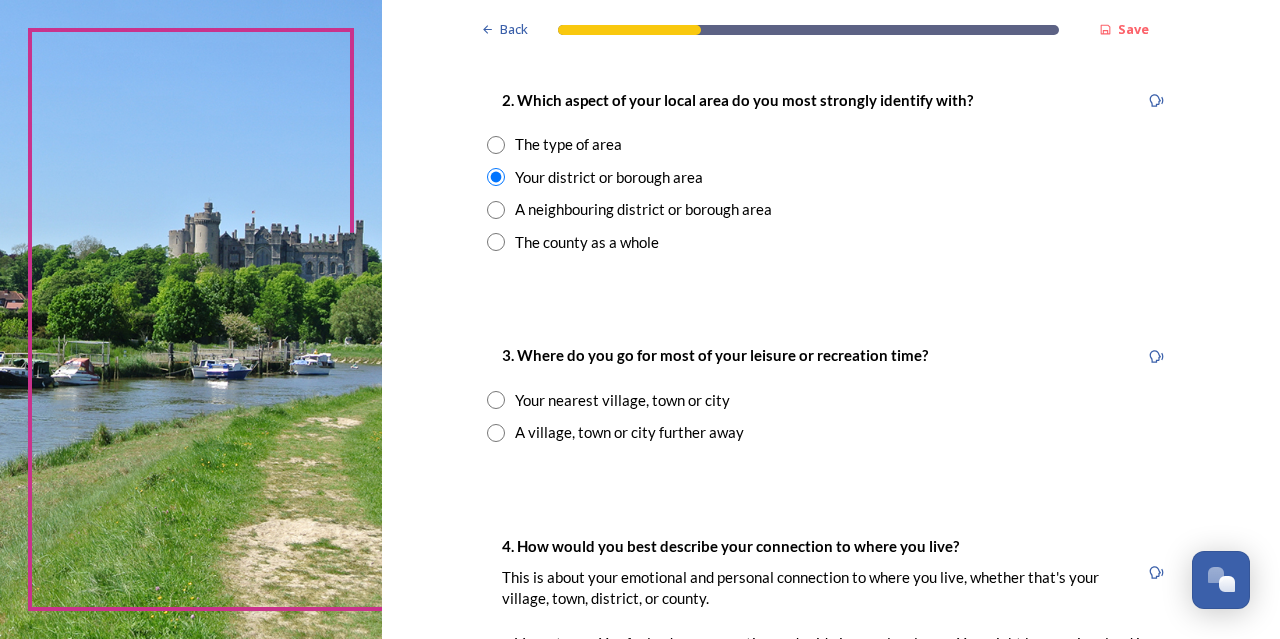 click at bounding box center (496, 400) 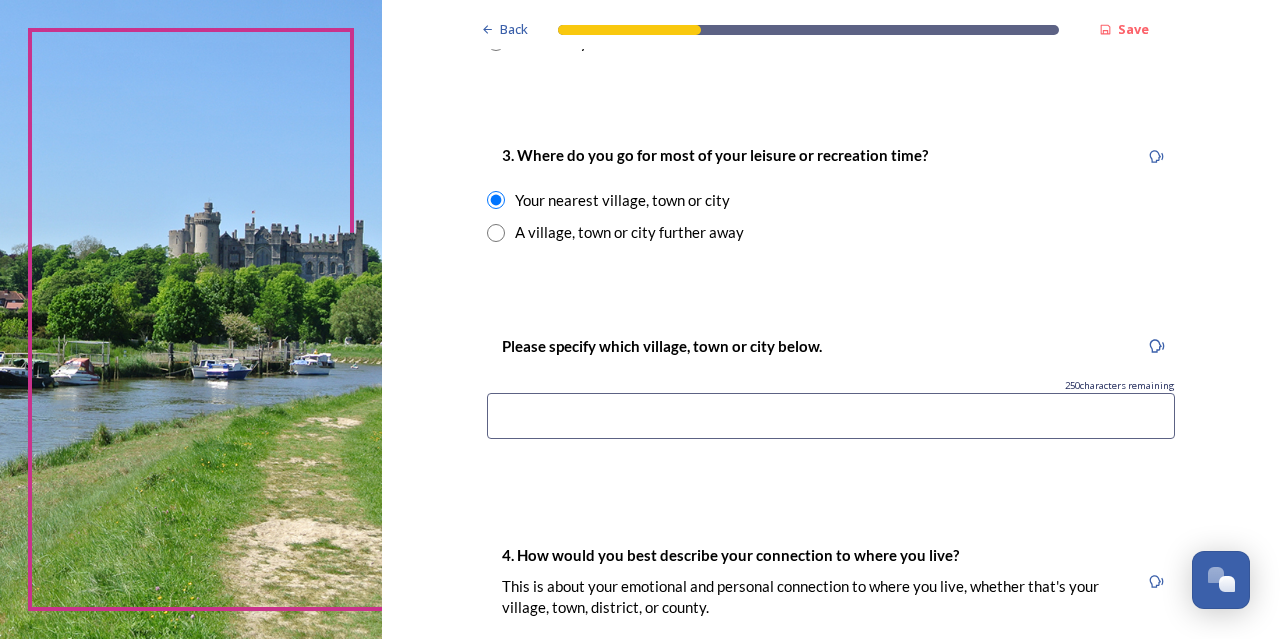 scroll, scrollTop: 1200, scrollLeft: 0, axis: vertical 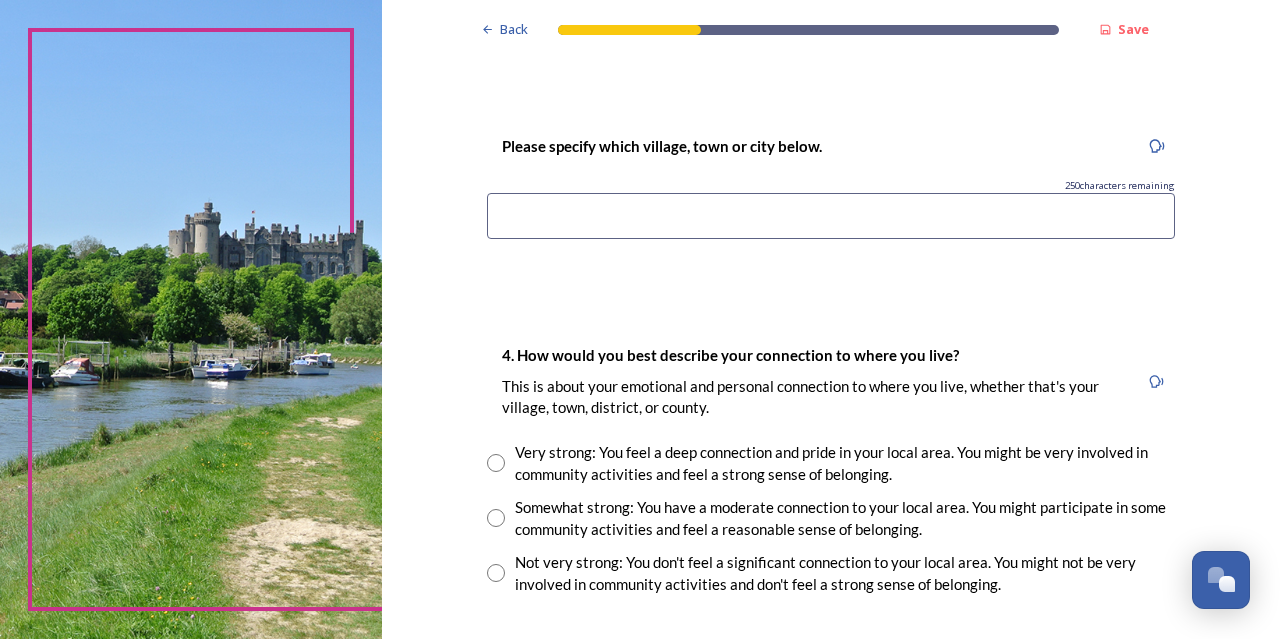 click at bounding box center (831, 216) 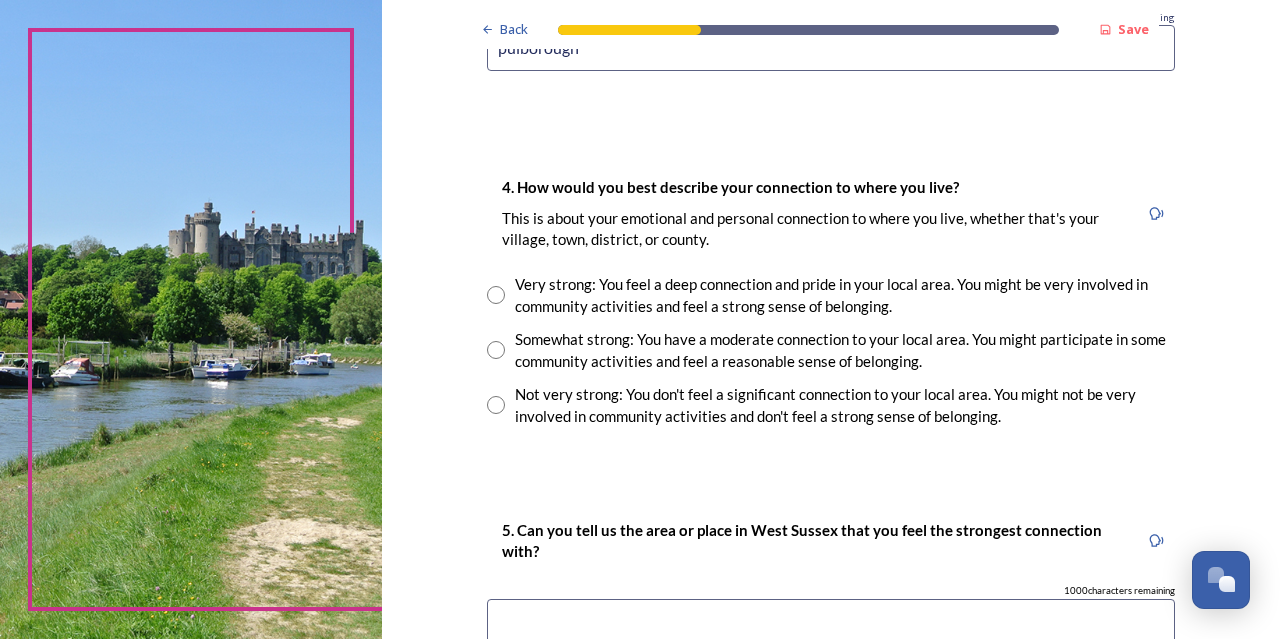 scroll, scrollTop: 1400, scrollLeft: 0, axis: vertical 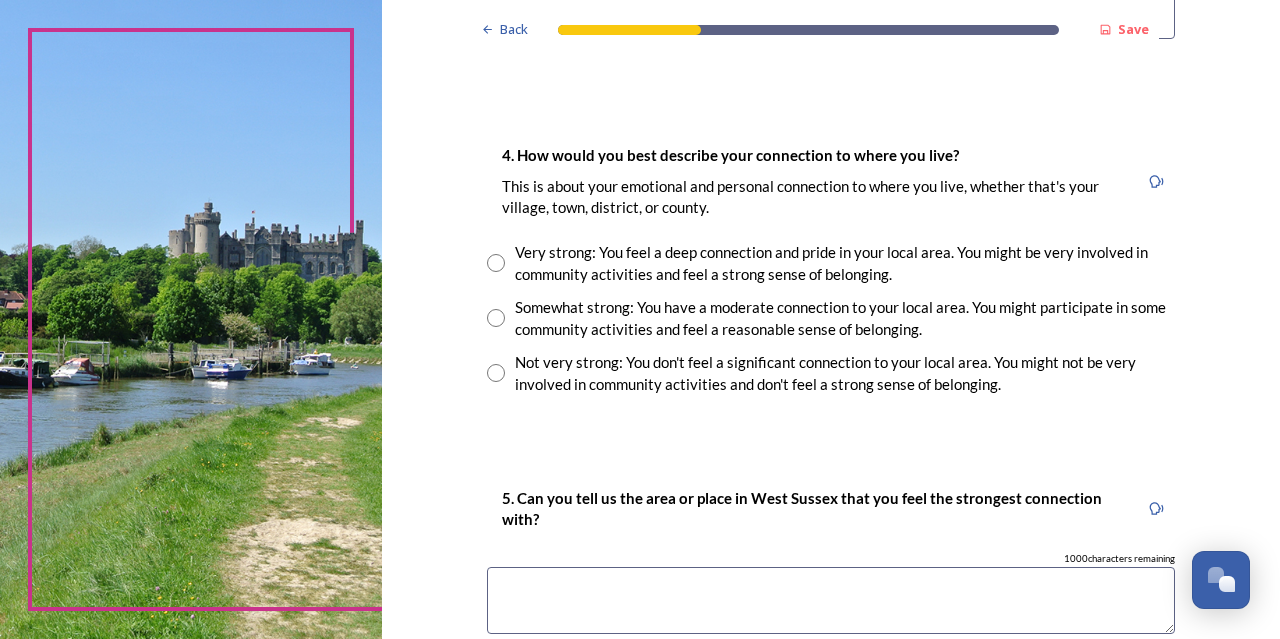 type on "pulborough" 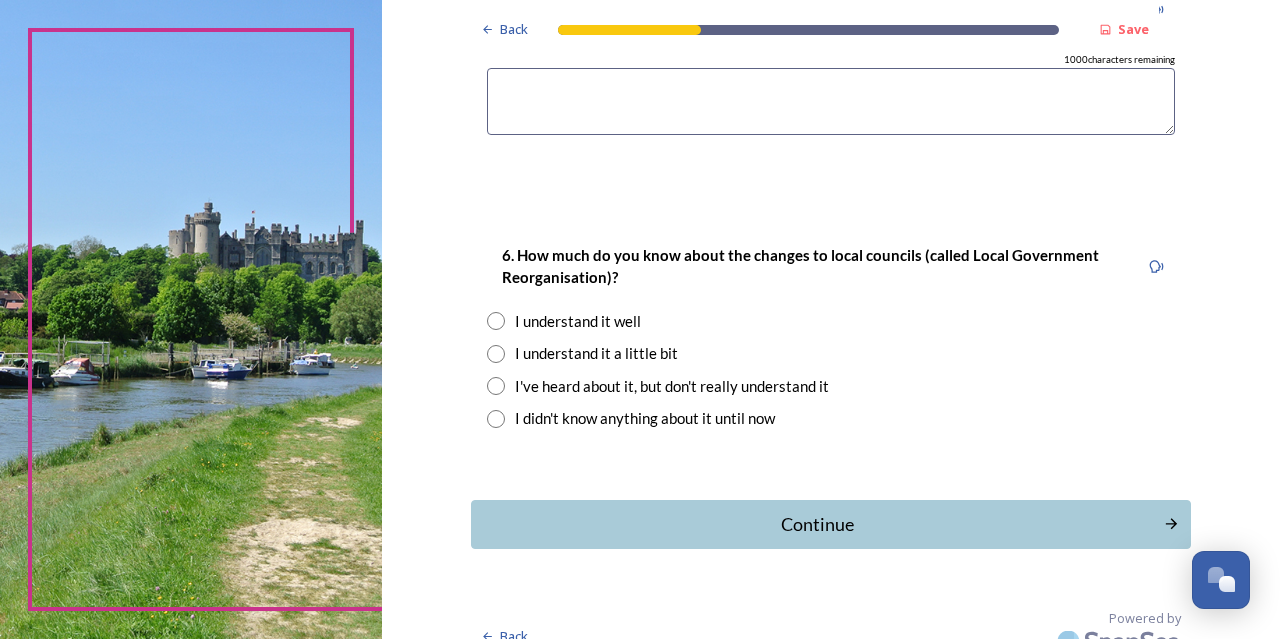 scroll, scrollTop: 1900, scrollLeft: 0, axis: vertical 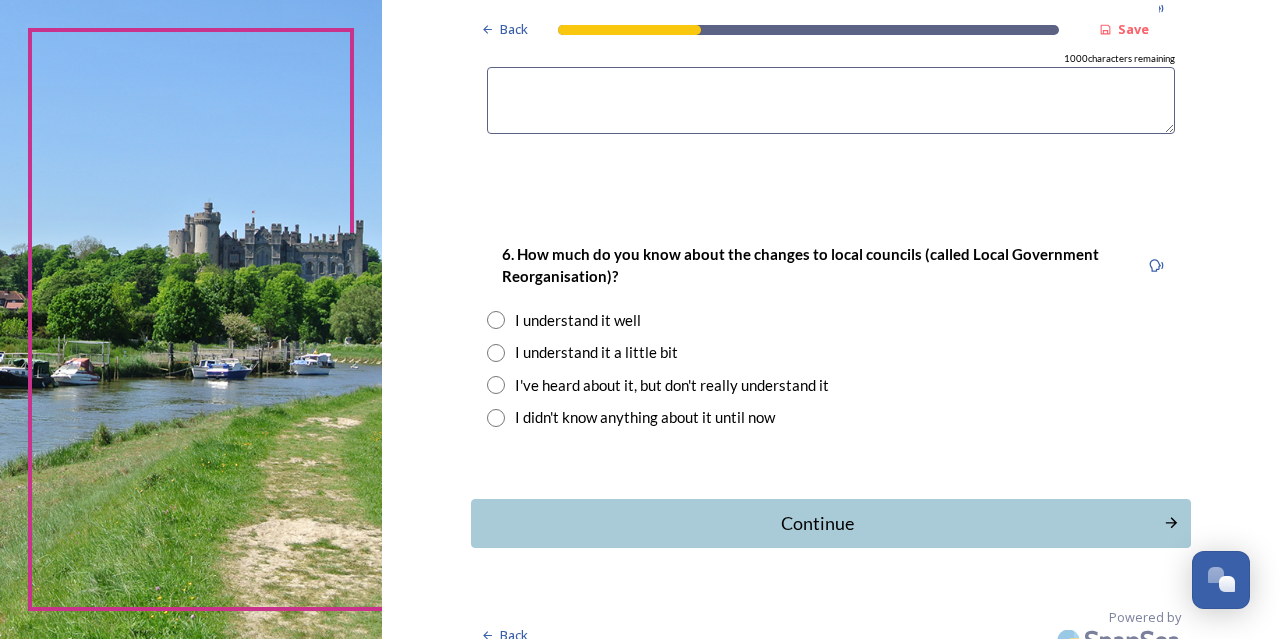 click at bounding box center [496, 353] 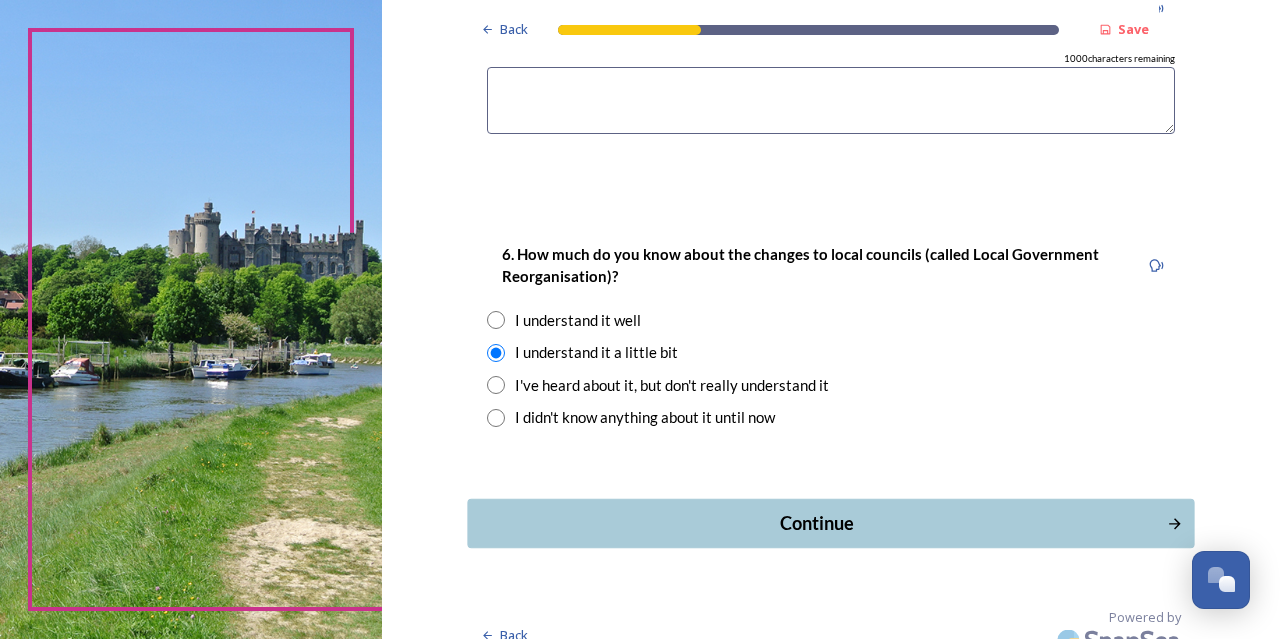 click on "Continue" at bounding box center (816, 523) 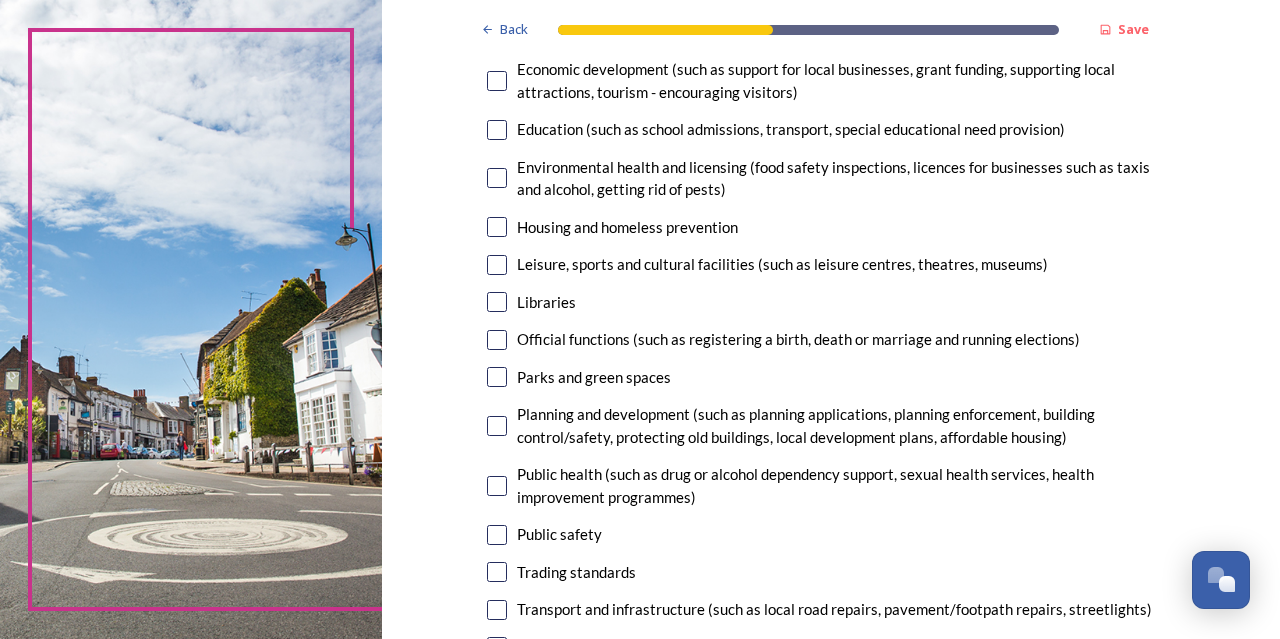 scroll, scrollTop: 500, scrollLeft: 0, axis: vertical 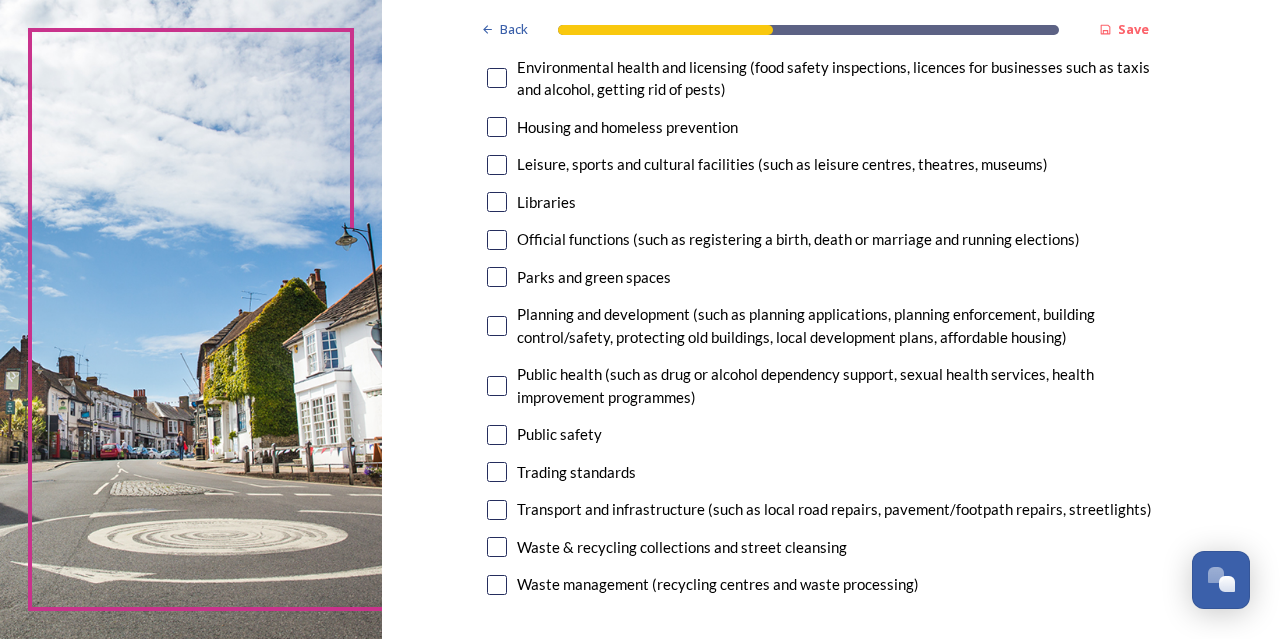 click at bounding box center (497, 277) 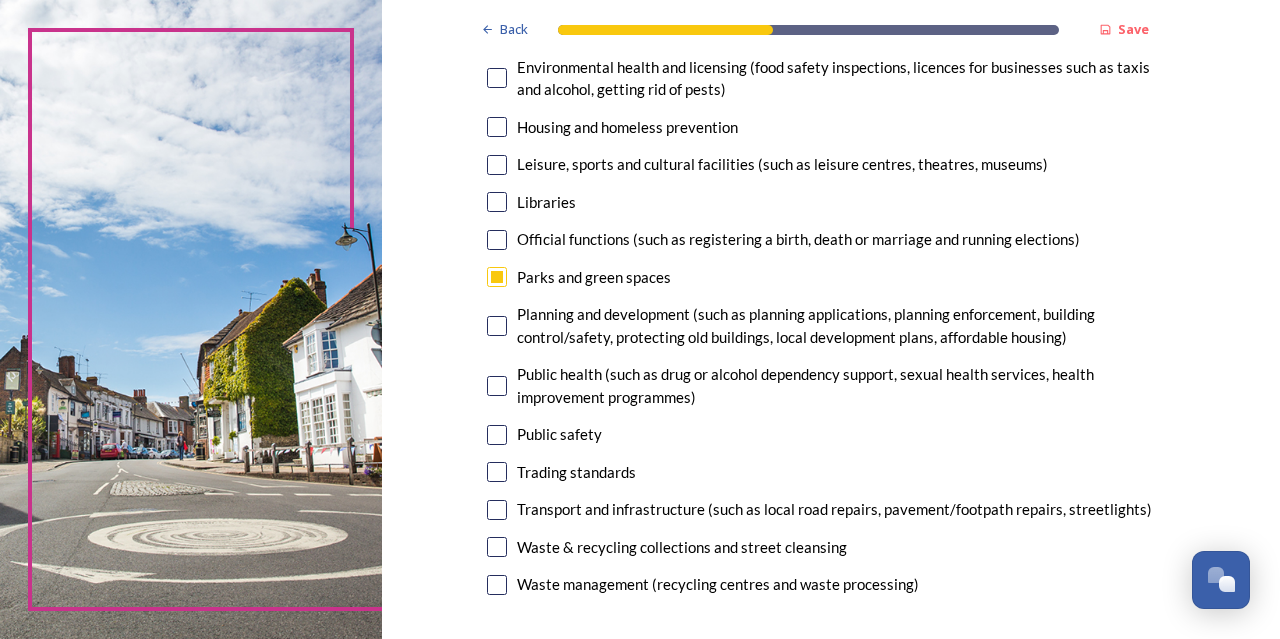 click at bounding box center [497, 326] 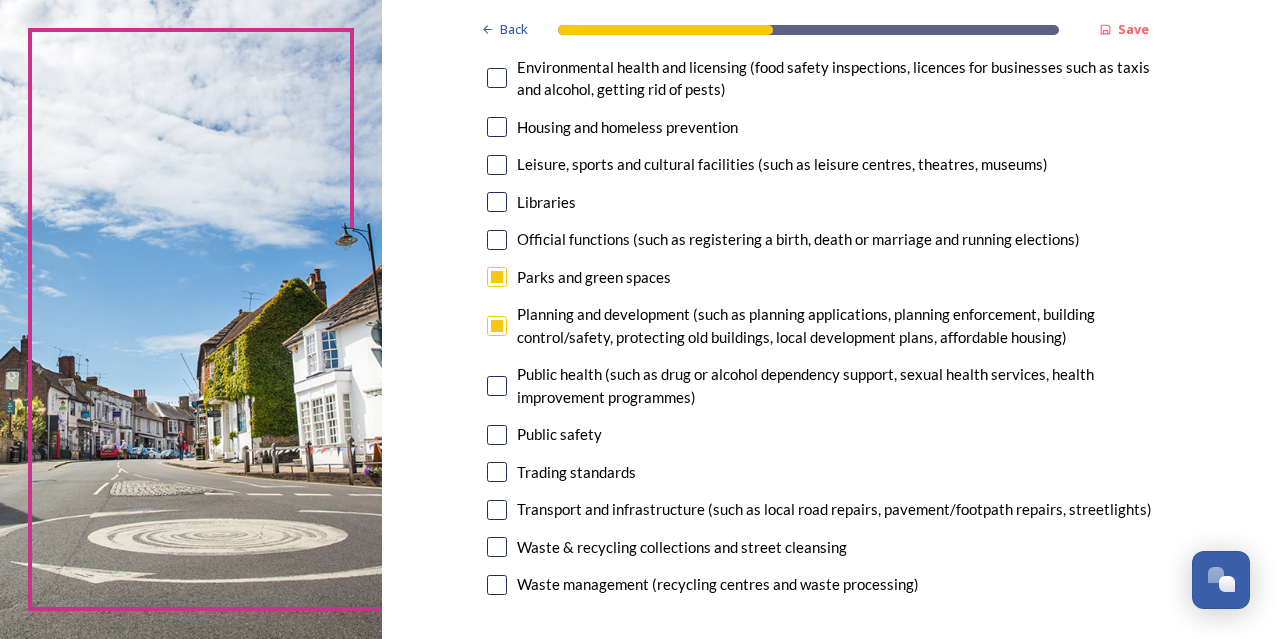scroll, scrollTop: 600, scrollLeft: 0, axis: vertical 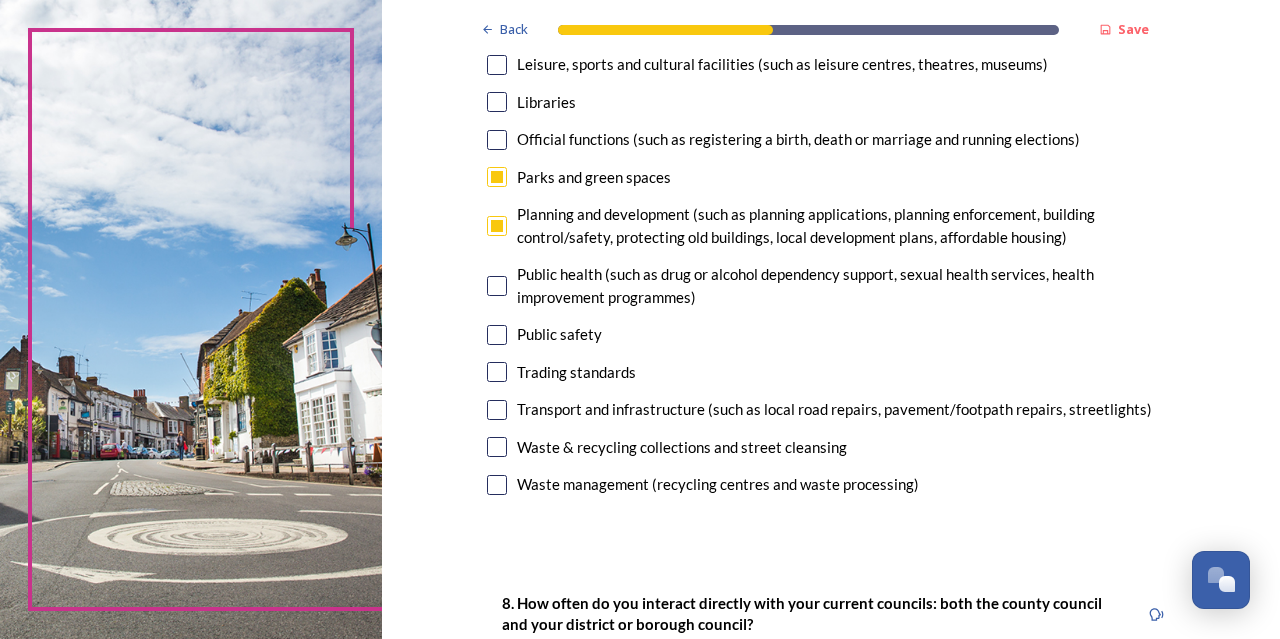 click at bounding box center [497, 335] 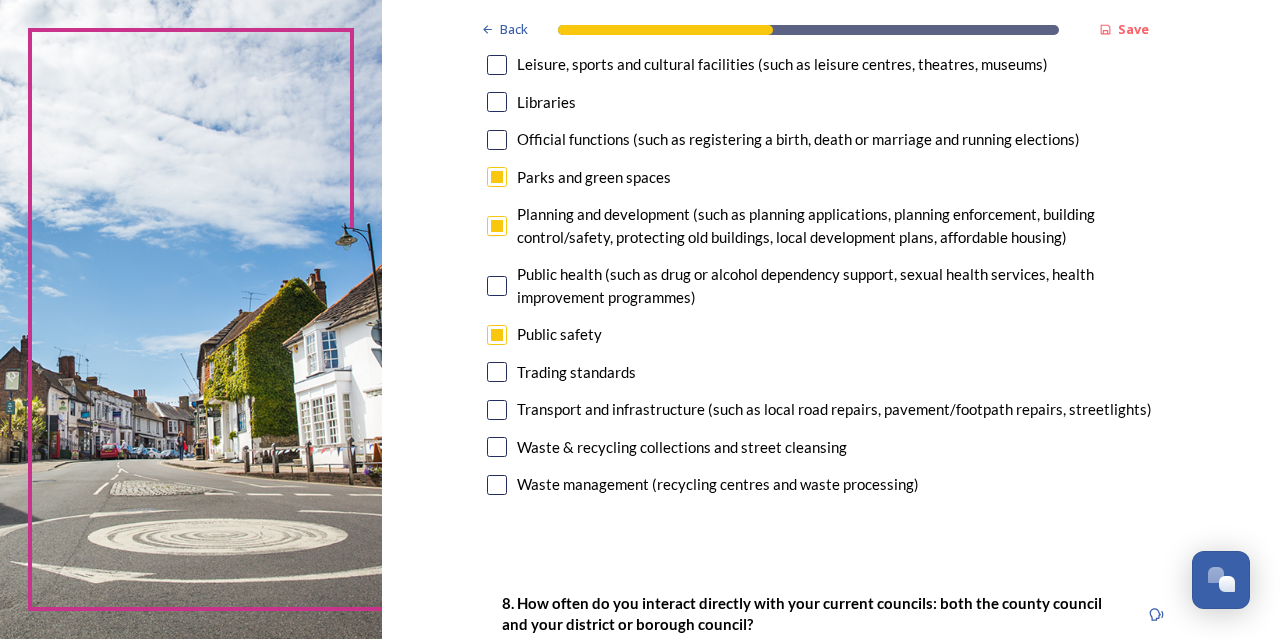 click at bounding box center (497, 410) 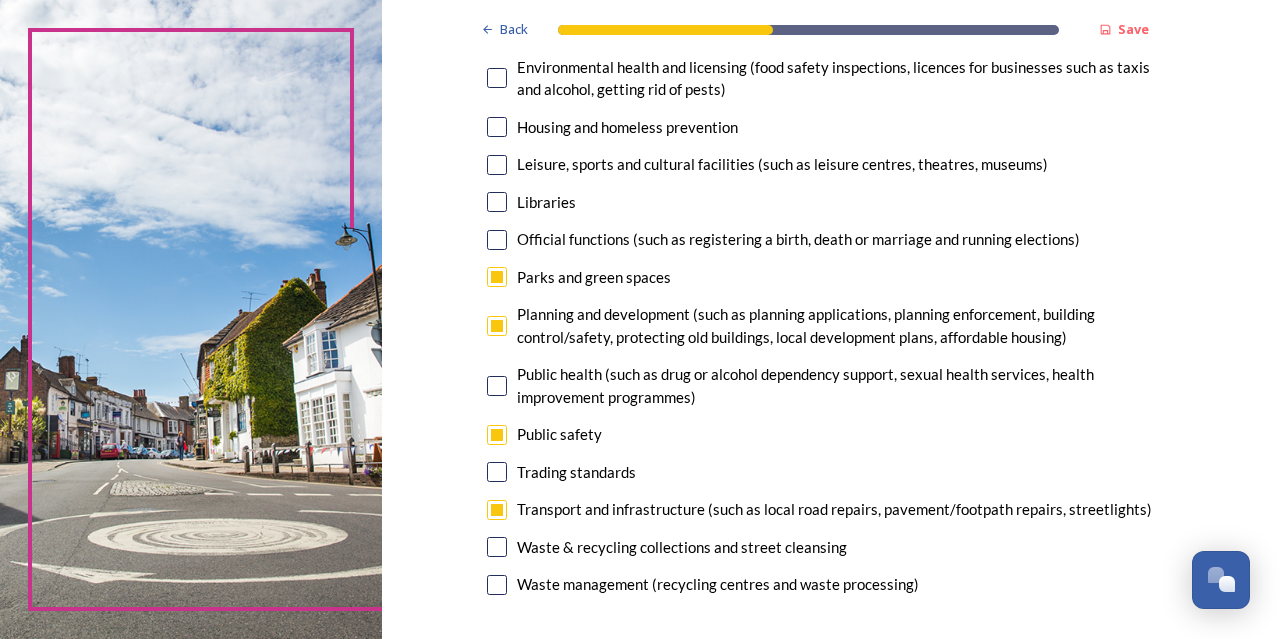 scroll, scrollTop: 600, scrollLeft: 0, axis: vertical 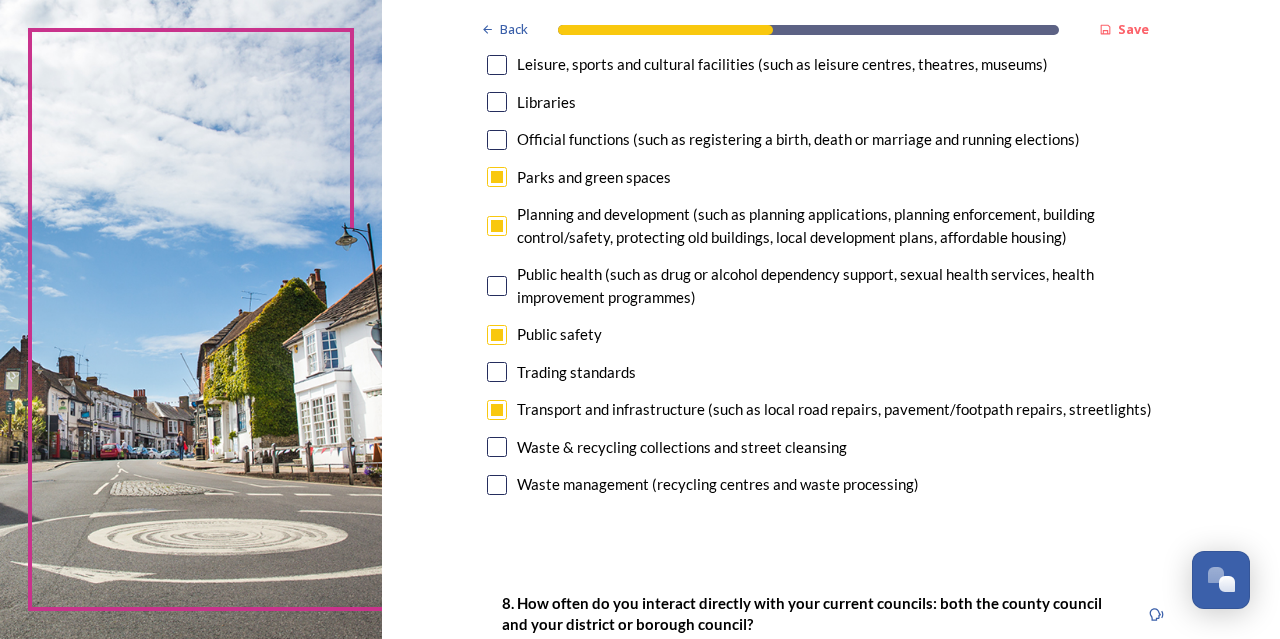 click at bounding box center (497, 485) 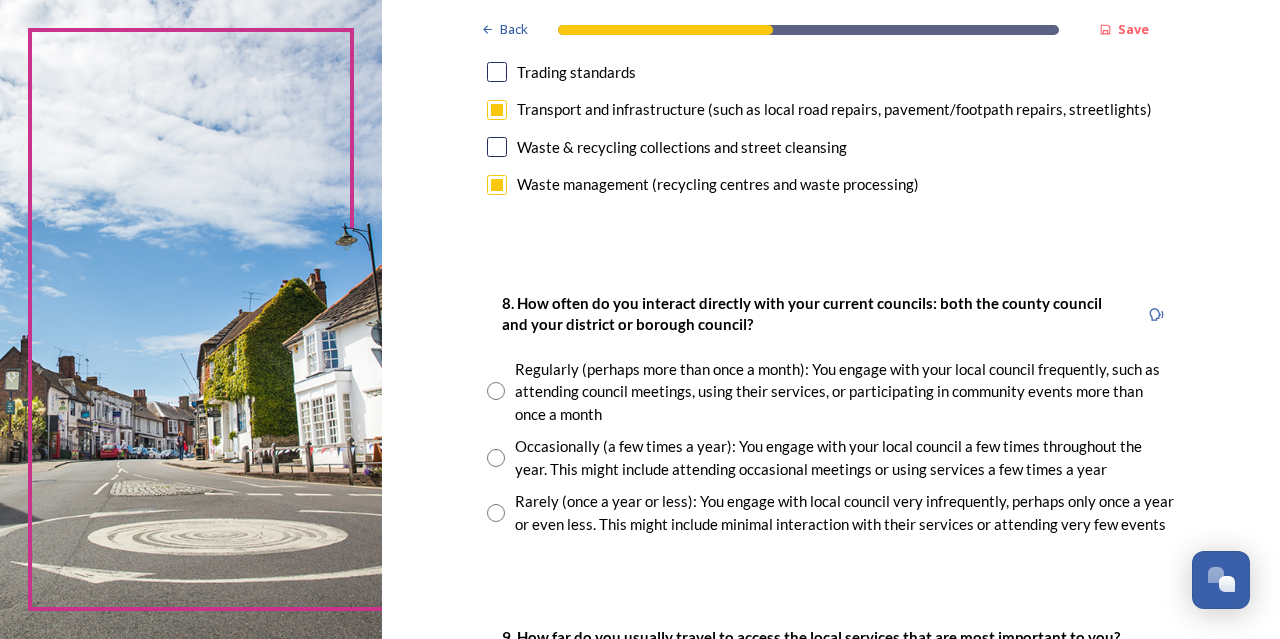 scroll, scrollTop: 1000, scrollLeft: 0, axis: vertical 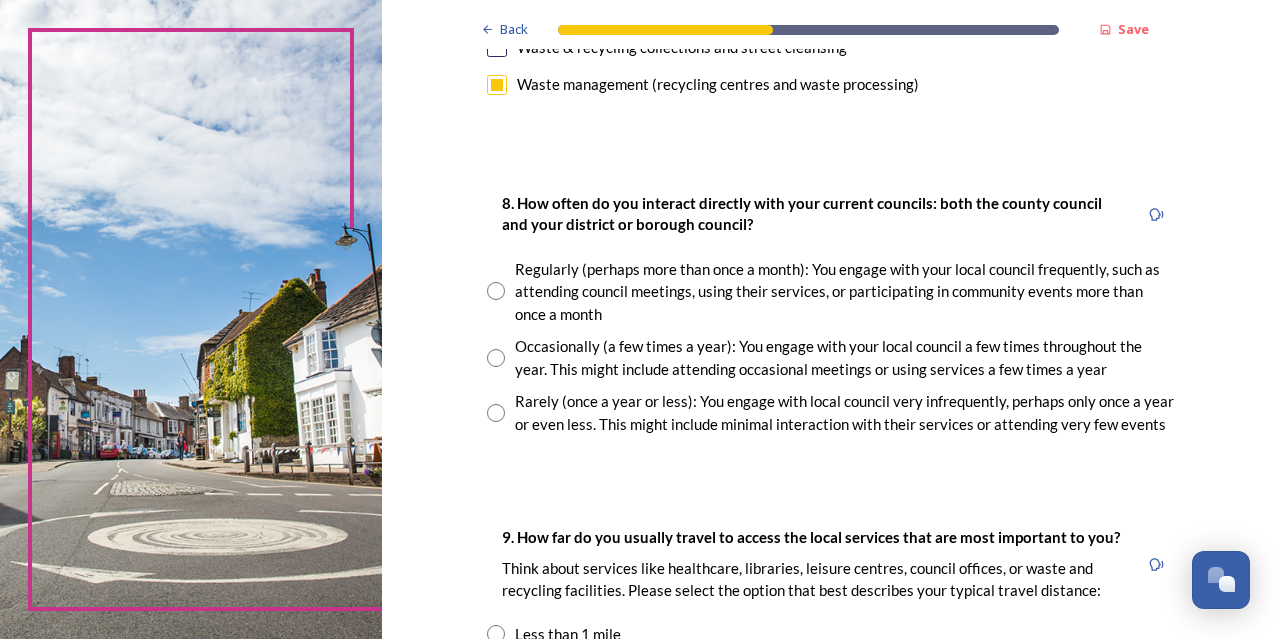 click at bounding box center [496, 358] 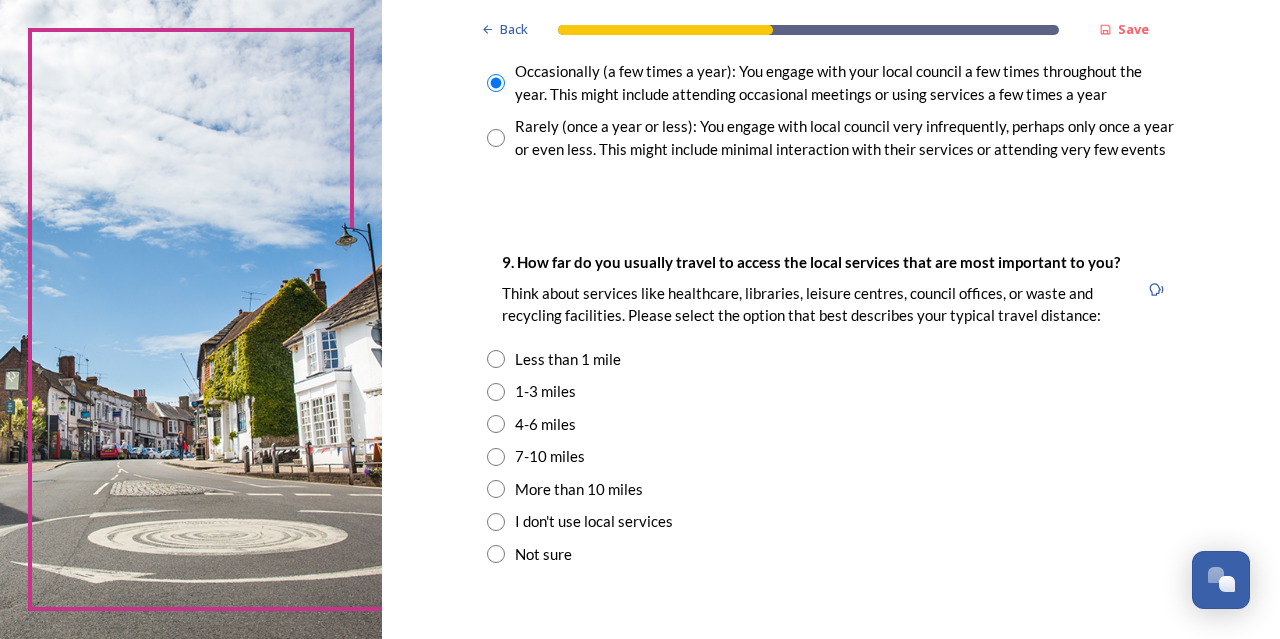 scroll, scrollTop: 1300, scrollLeft: 0, axis: vertical 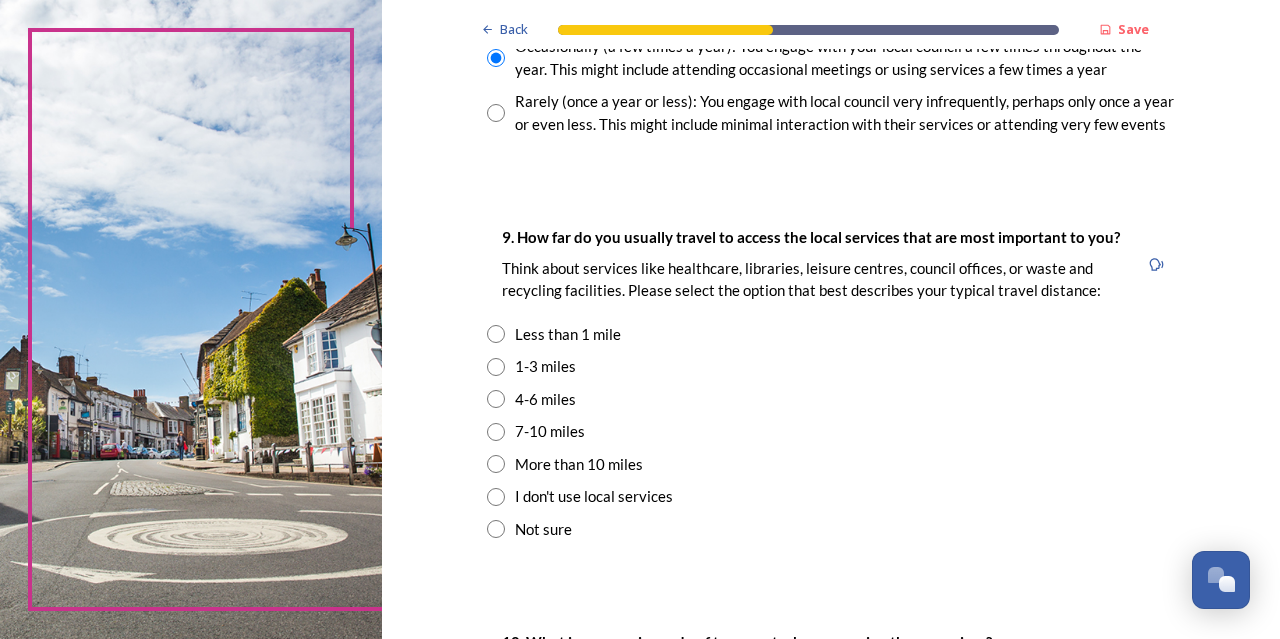 click at bounding box center (496, 367) 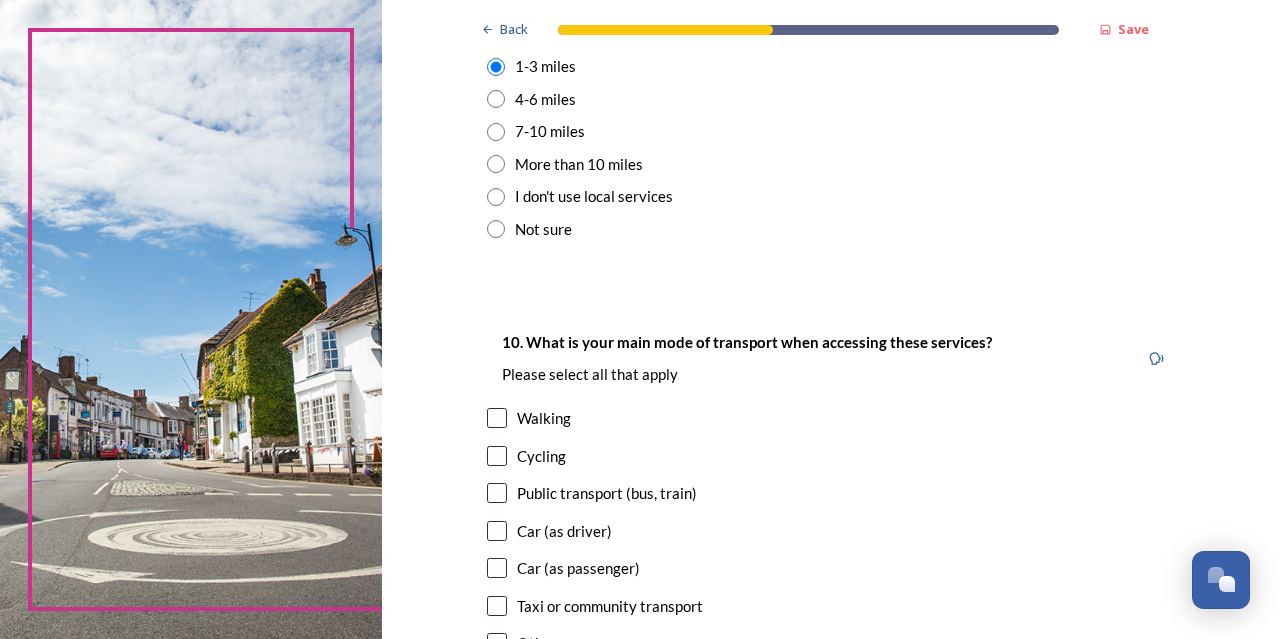 scroll, scrollTop: 1700, scrollLeft: 0, axis: vertical 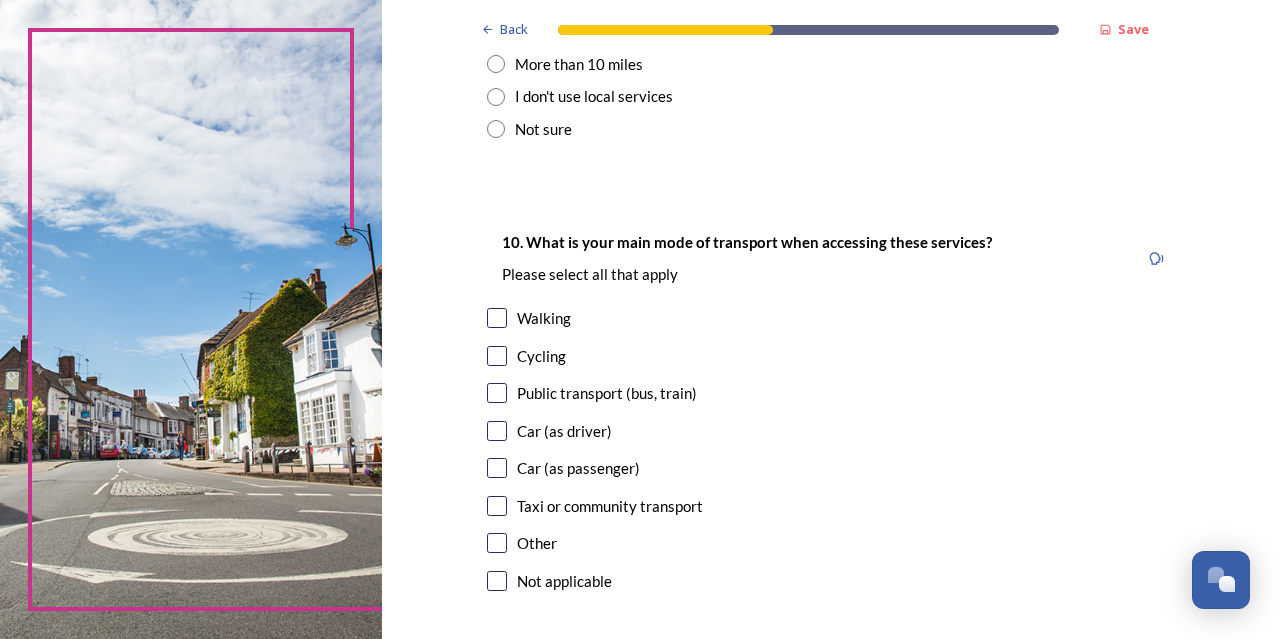 click at bounding box center (497, 431) 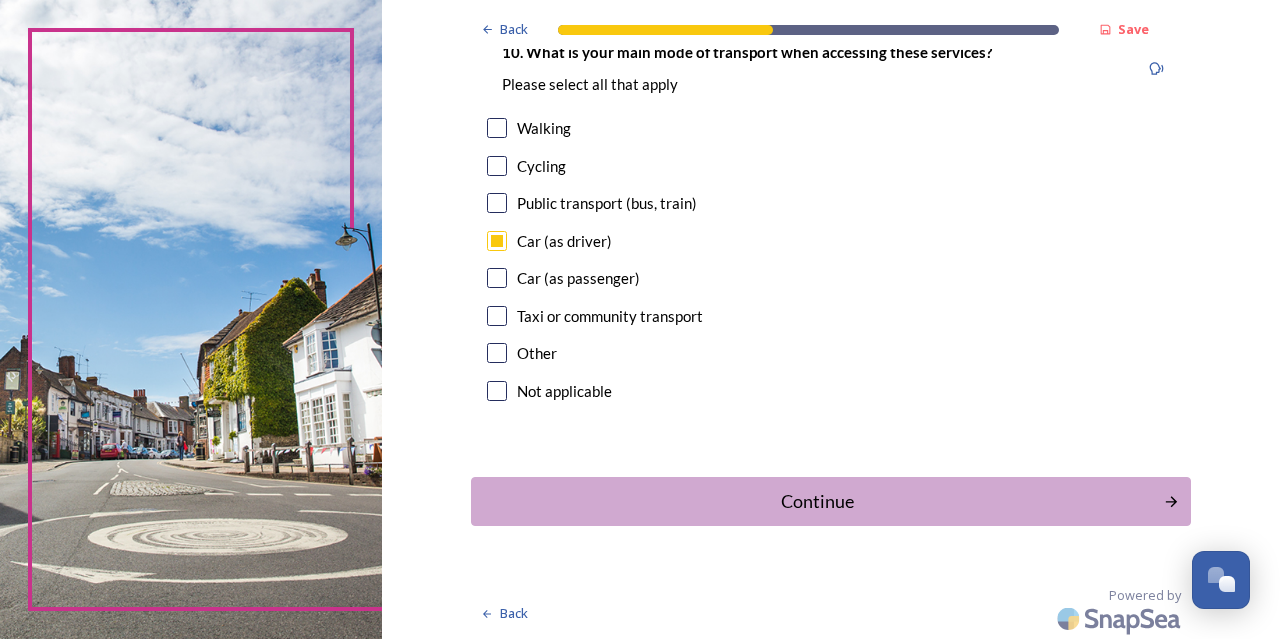 scroll, scrollTop: 1892, scrollLeft: 0, axis: vertical 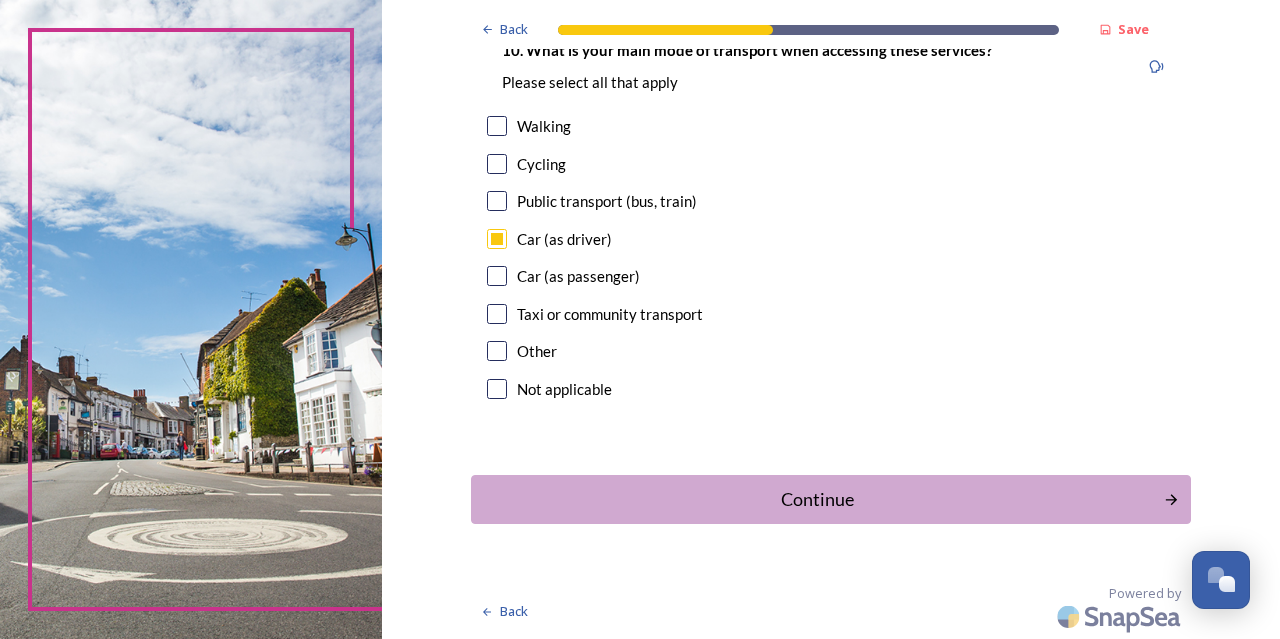 click on "Continue" at bounding box center (817, 499) 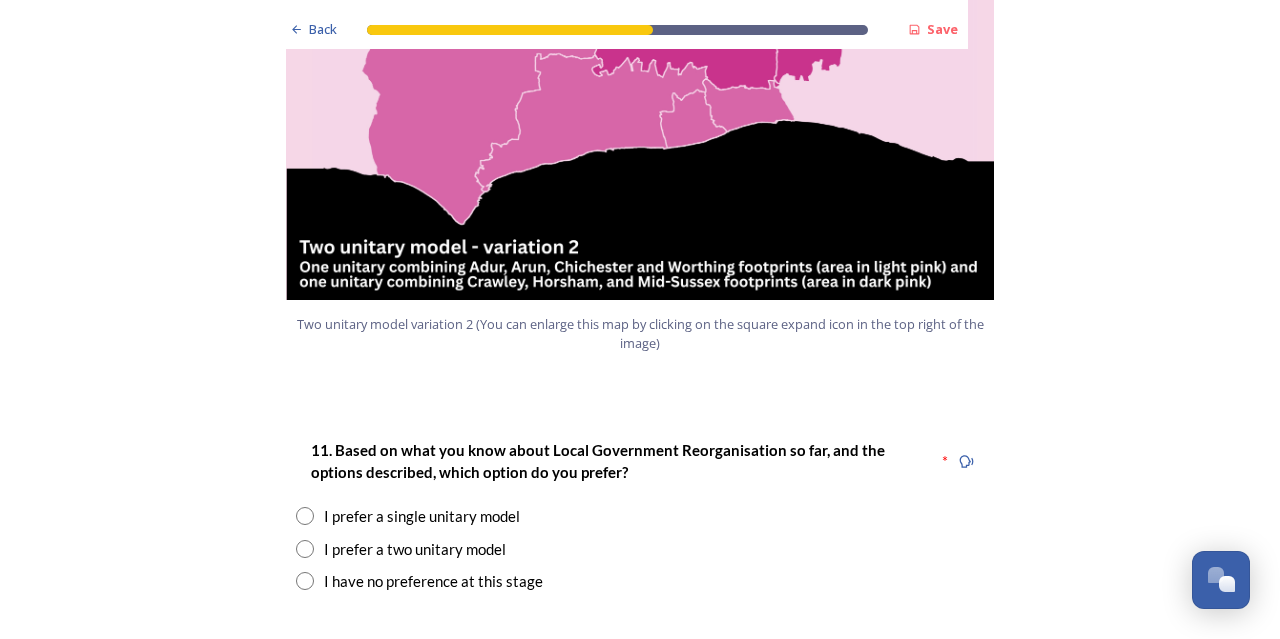 scroll, scrollTop: 2500, scrollLeft: 0, axis: vertical 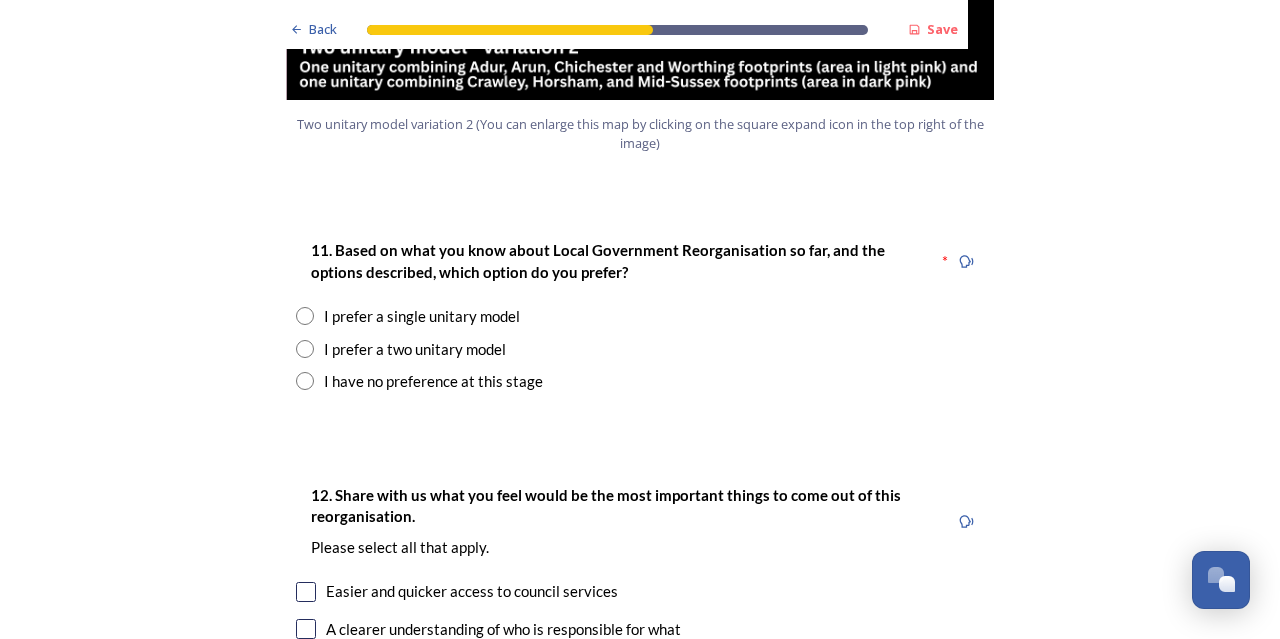 click at bounding box center (305, 349) 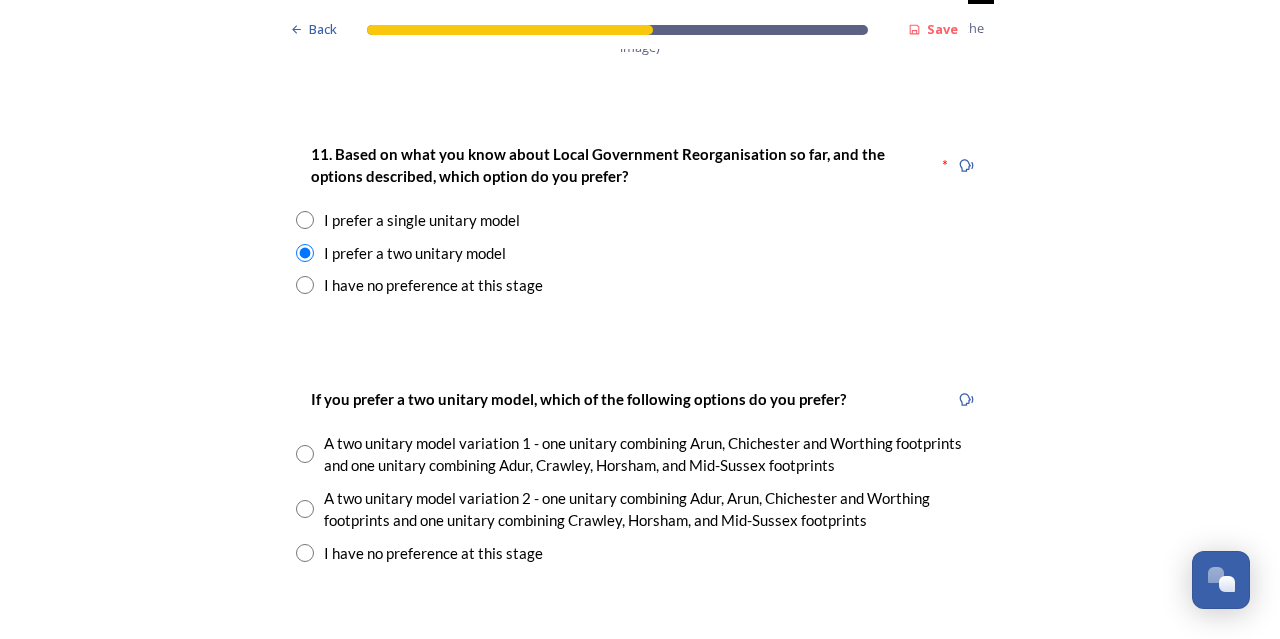 scroll, scrollTop: 2700, scrollLeft: 0, axis: vertical 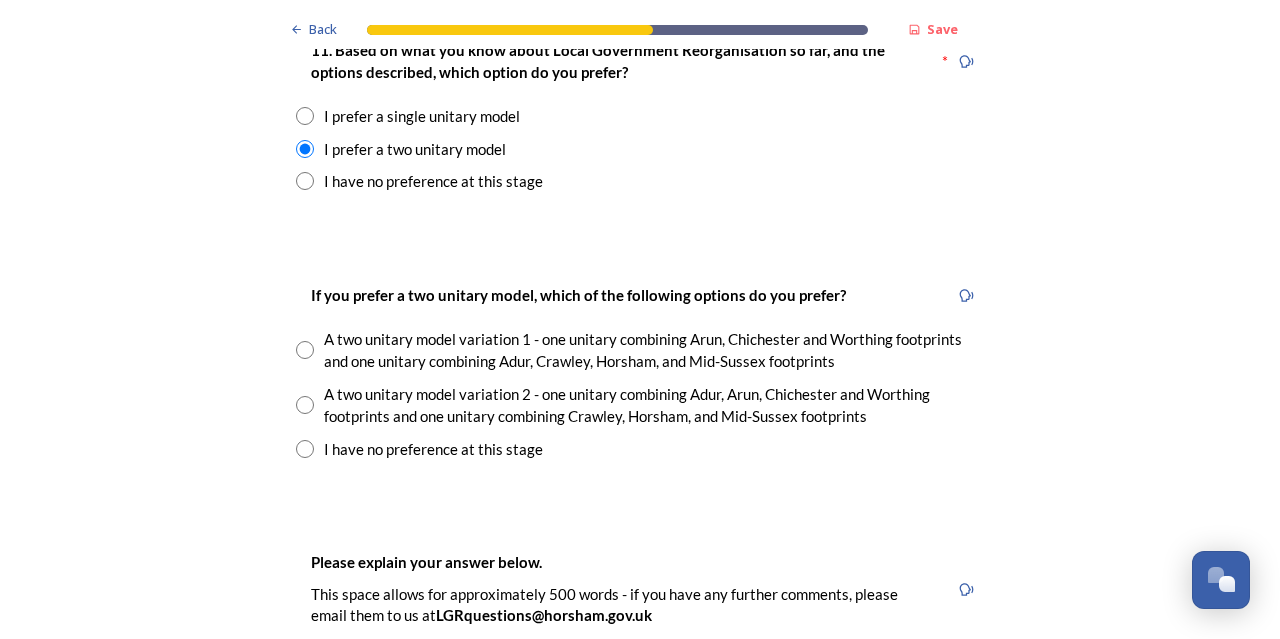 click at bounding box center [305, 350] 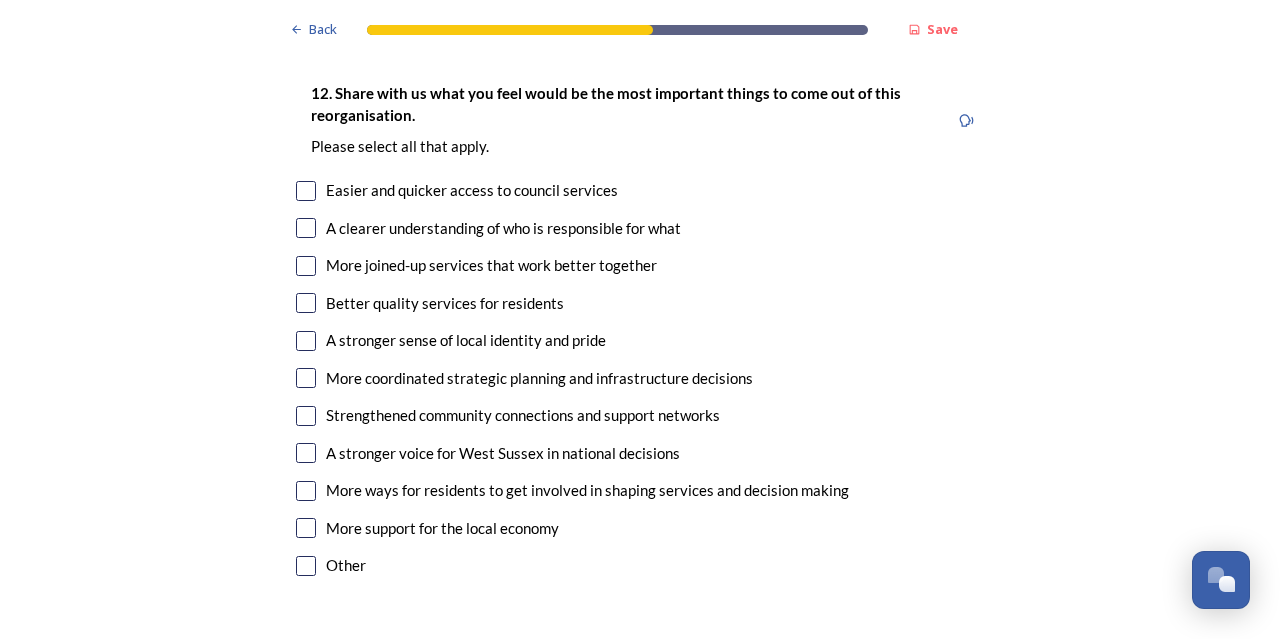 scroll, scrollTop: 3700, scrollLeft: 0, axis: vertical 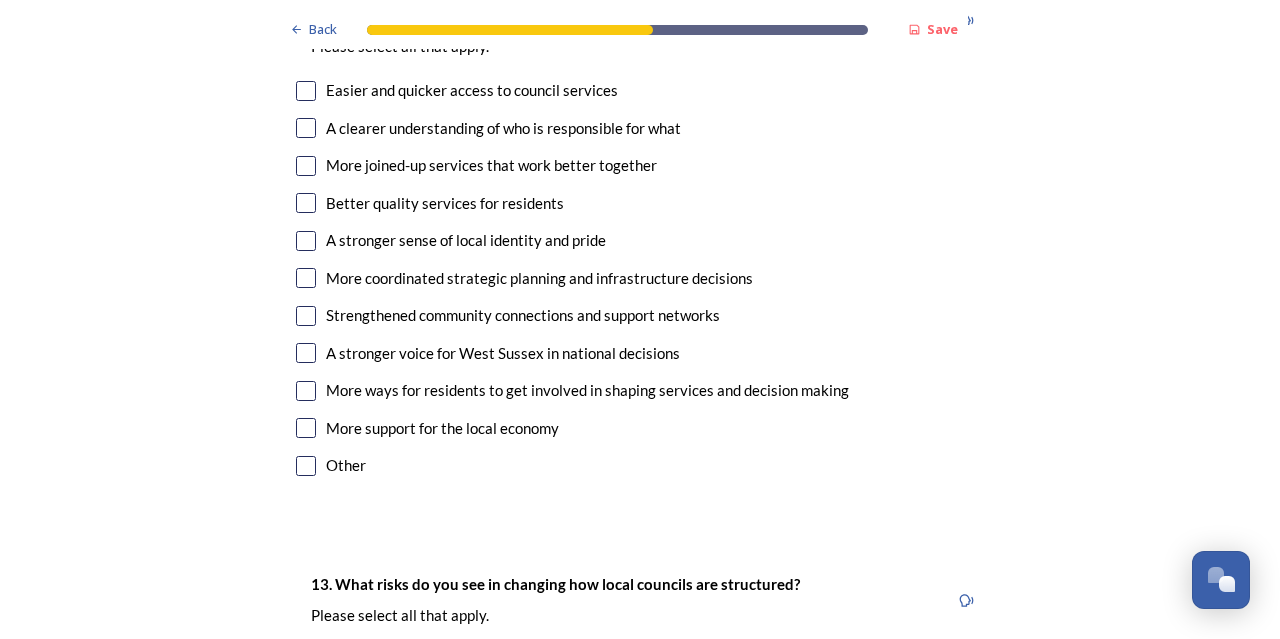 click at bounding box center (306, 278) 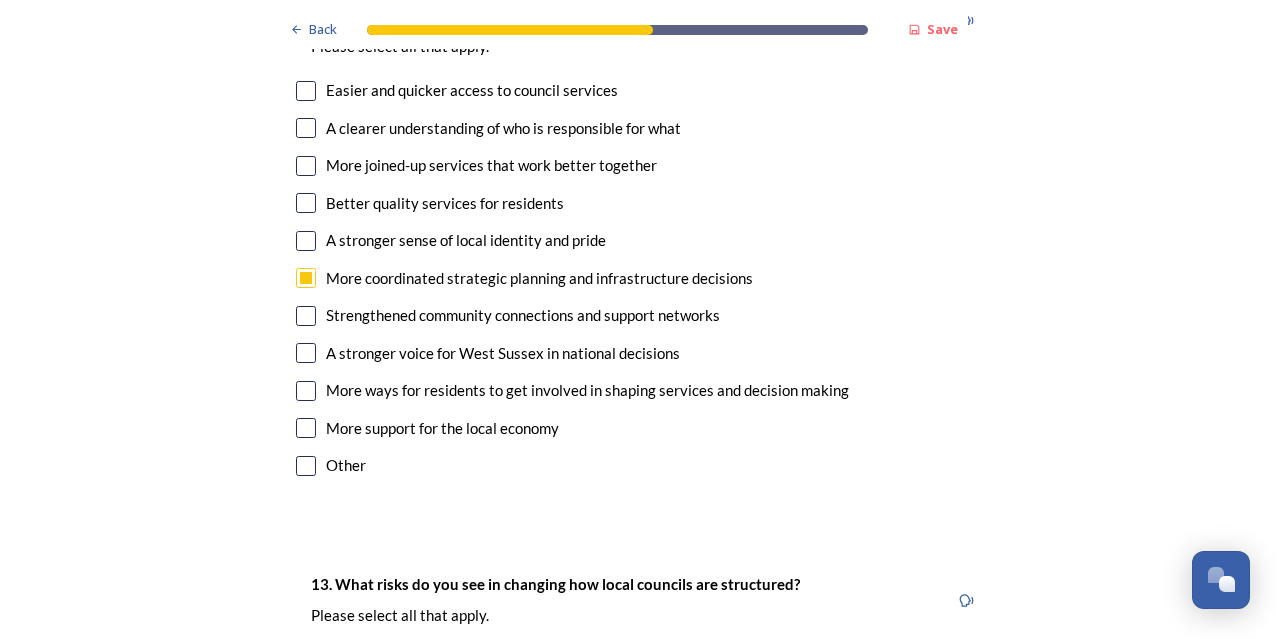 click at bounding box center [306, 203] 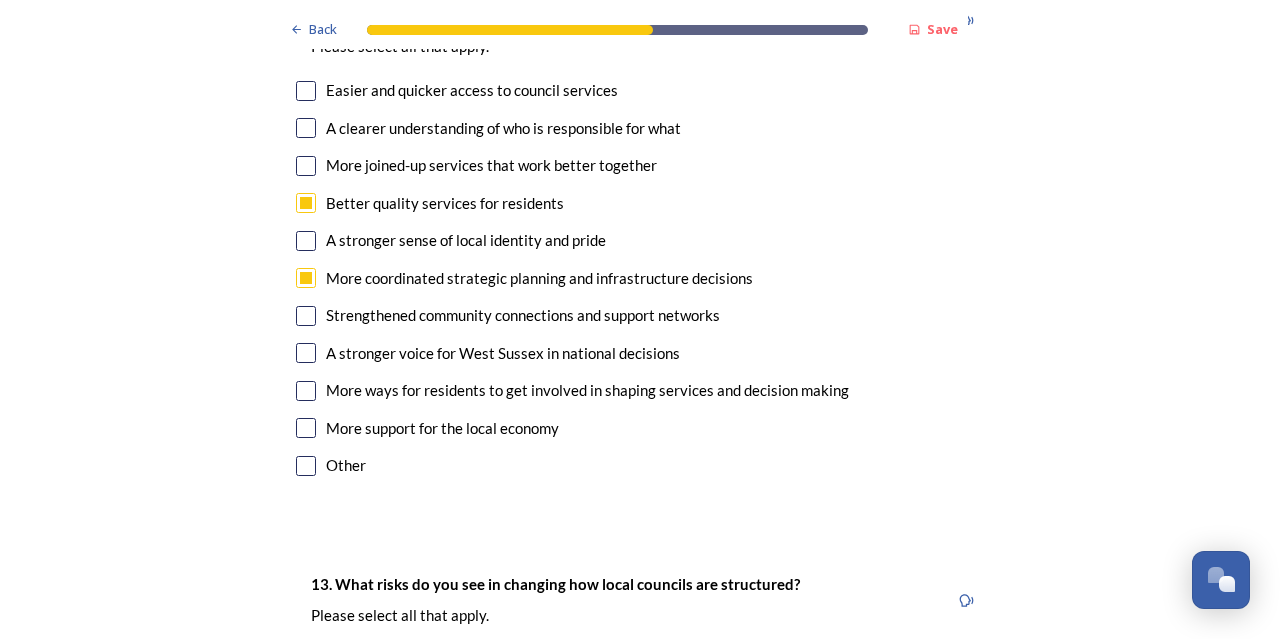 click at bounding box center (306, 166) 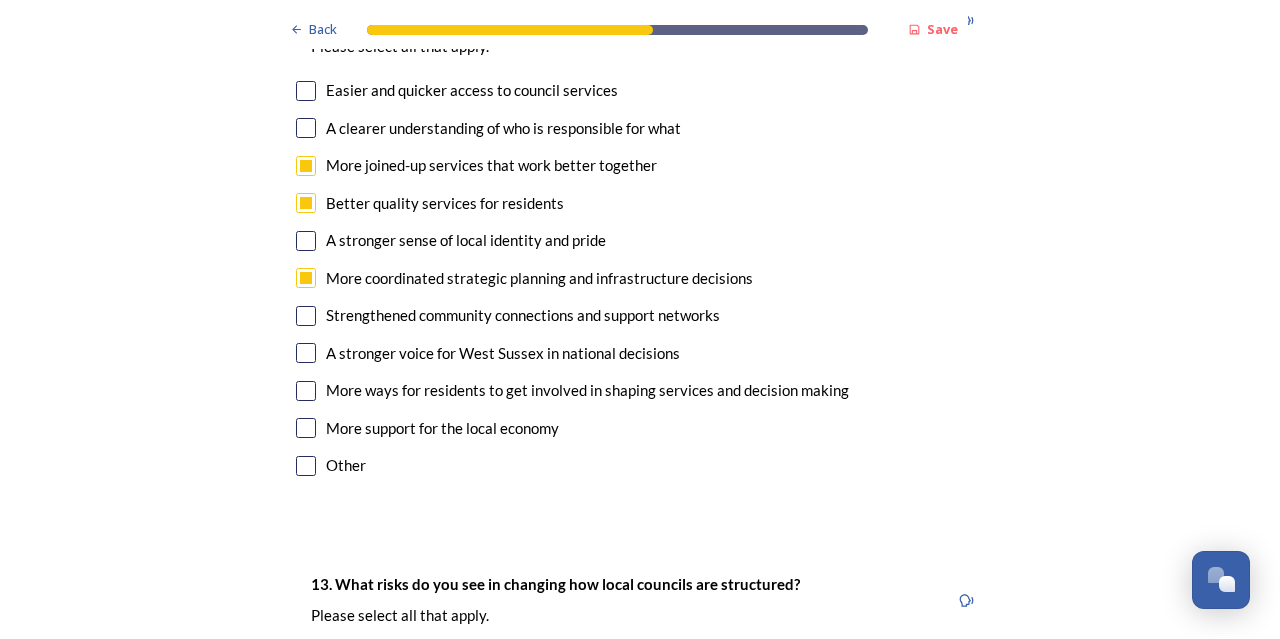 scroll, scrollTop: 3800, scrollLeft: 0, axis: vertical 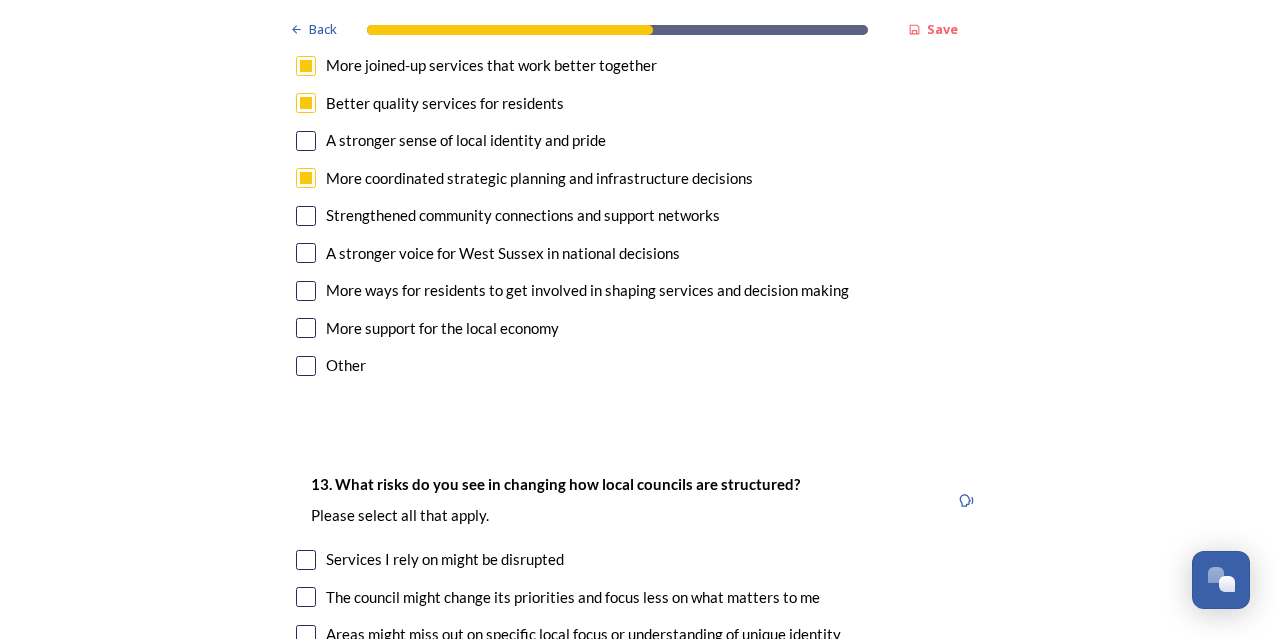 click at bounding box center [306, 328] 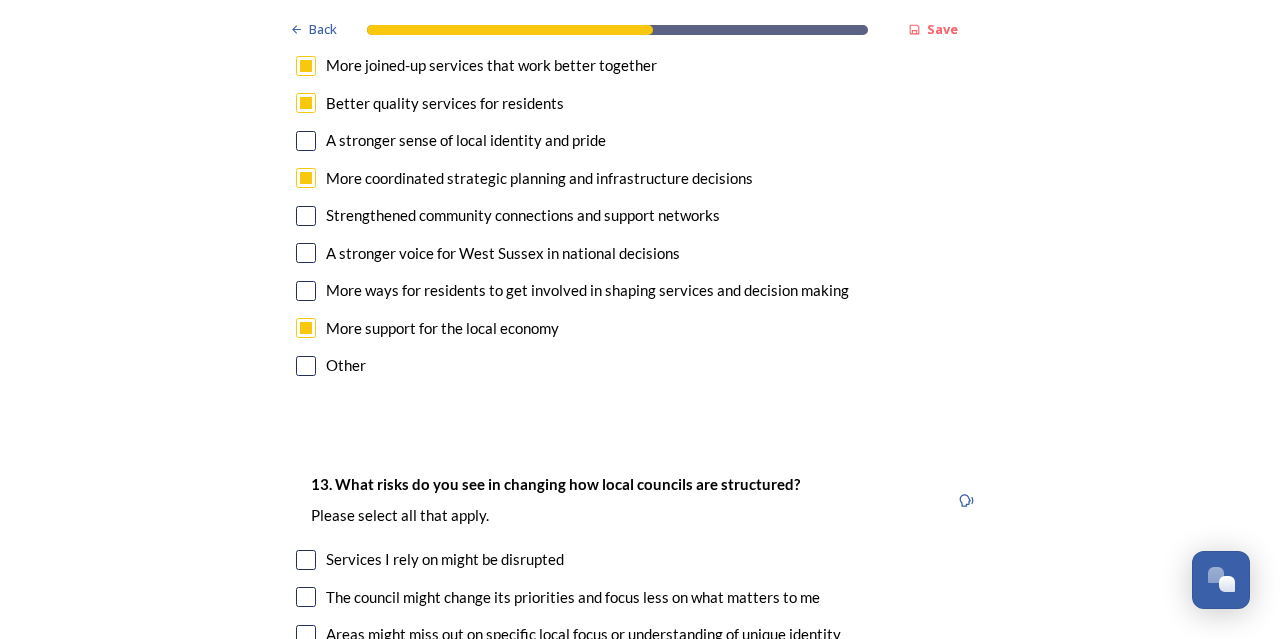 scroll, scrollTop: 4100, scrollLeft: 0, axis: vertical 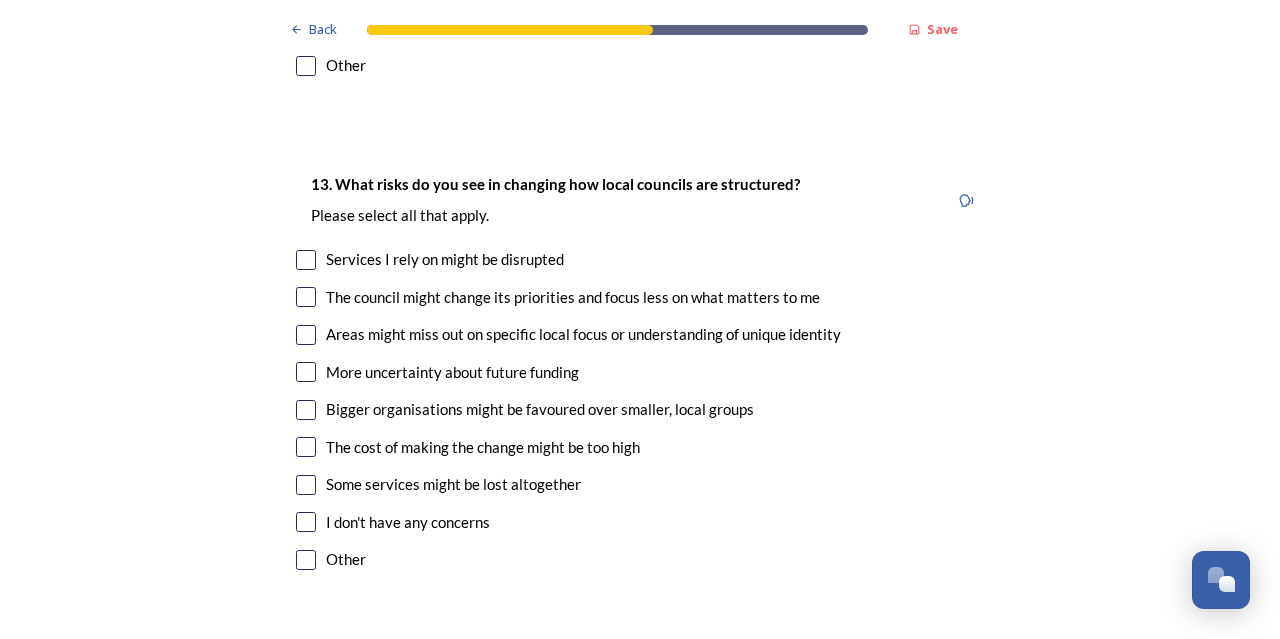 click at bounding box center (306, 297) 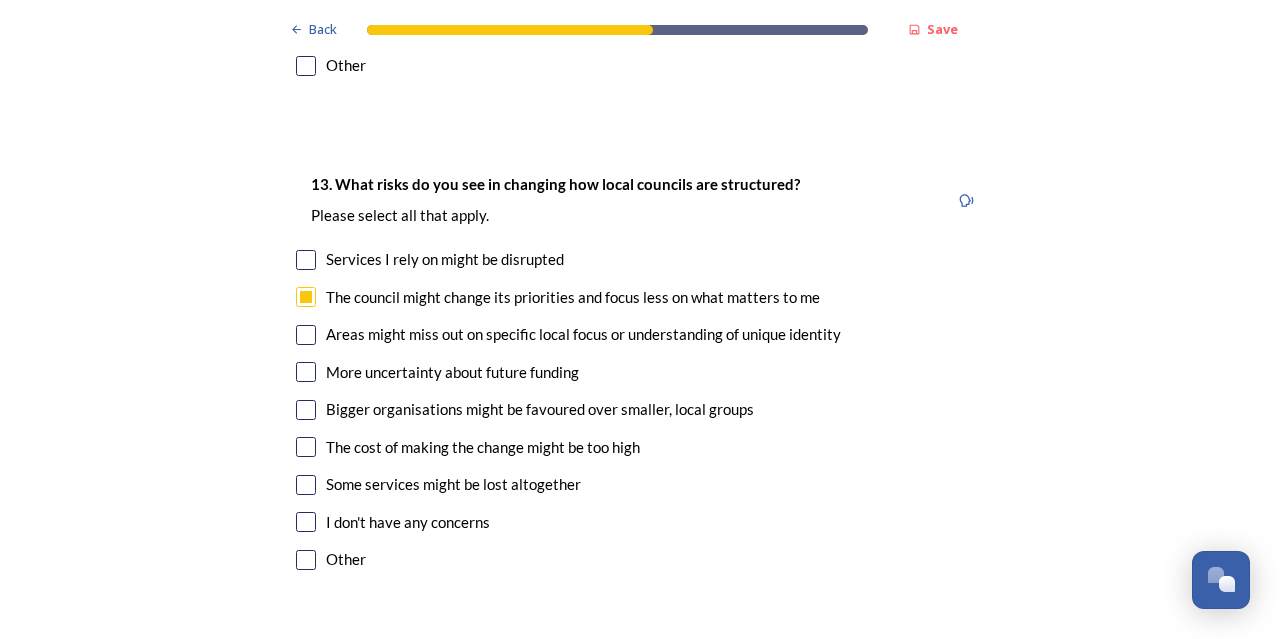 click at bounding box center (306, 335) 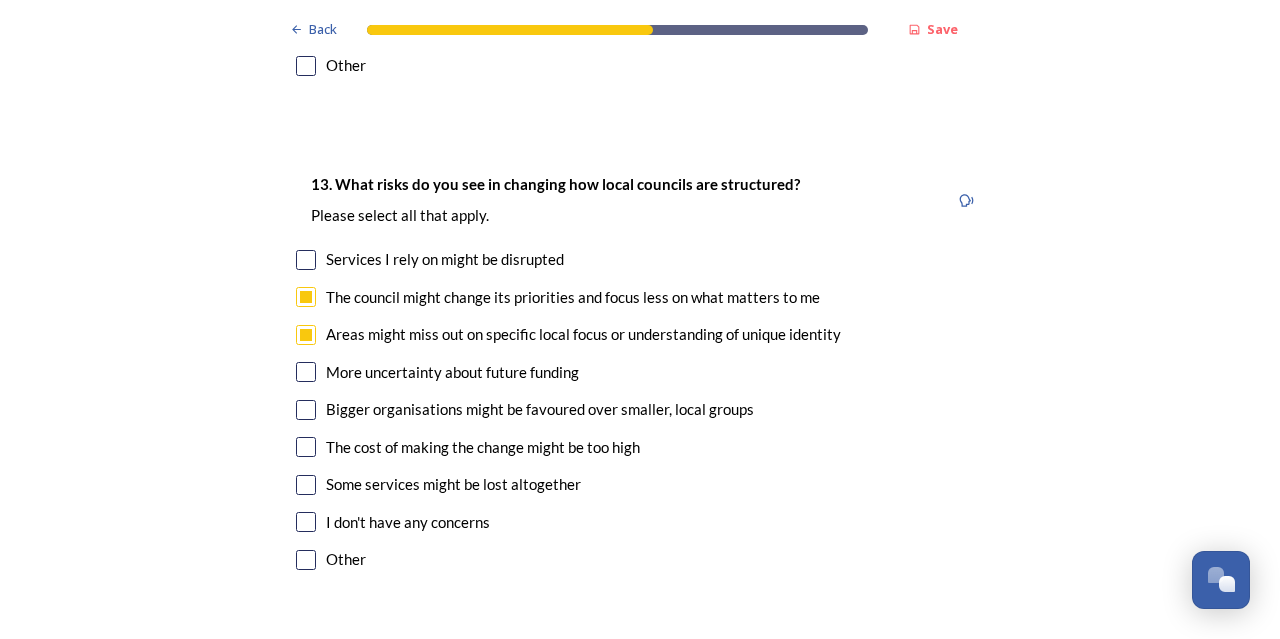 click at bounding box center [306, 260] 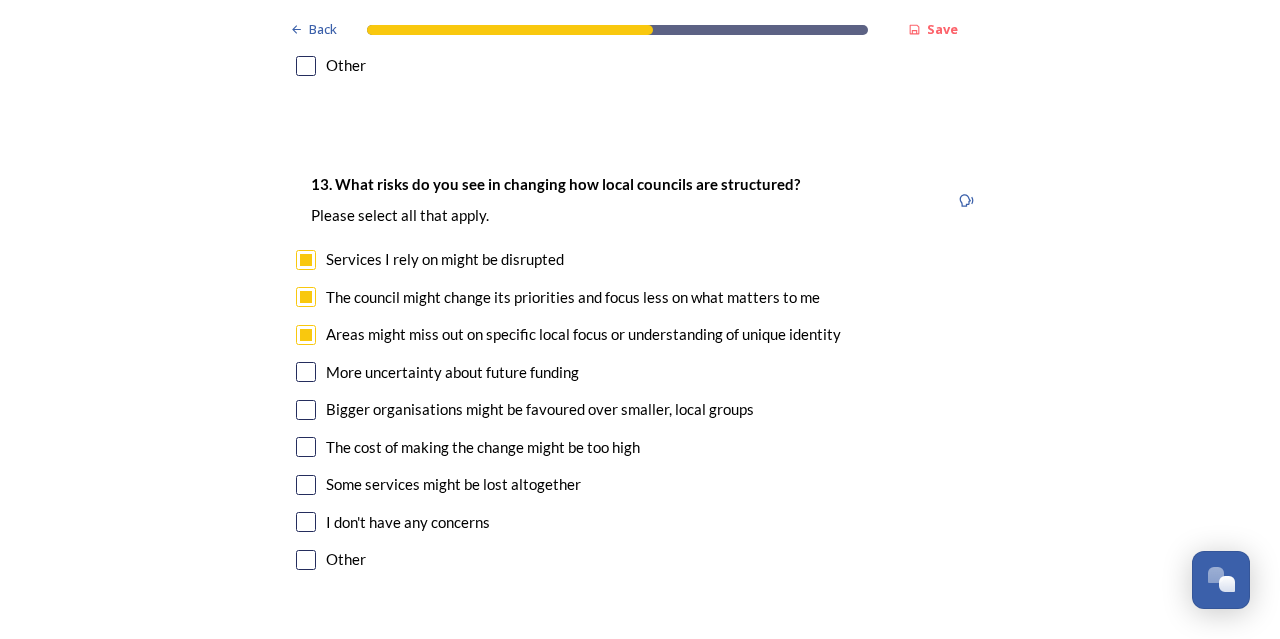 click at bounding box center (306, 410) 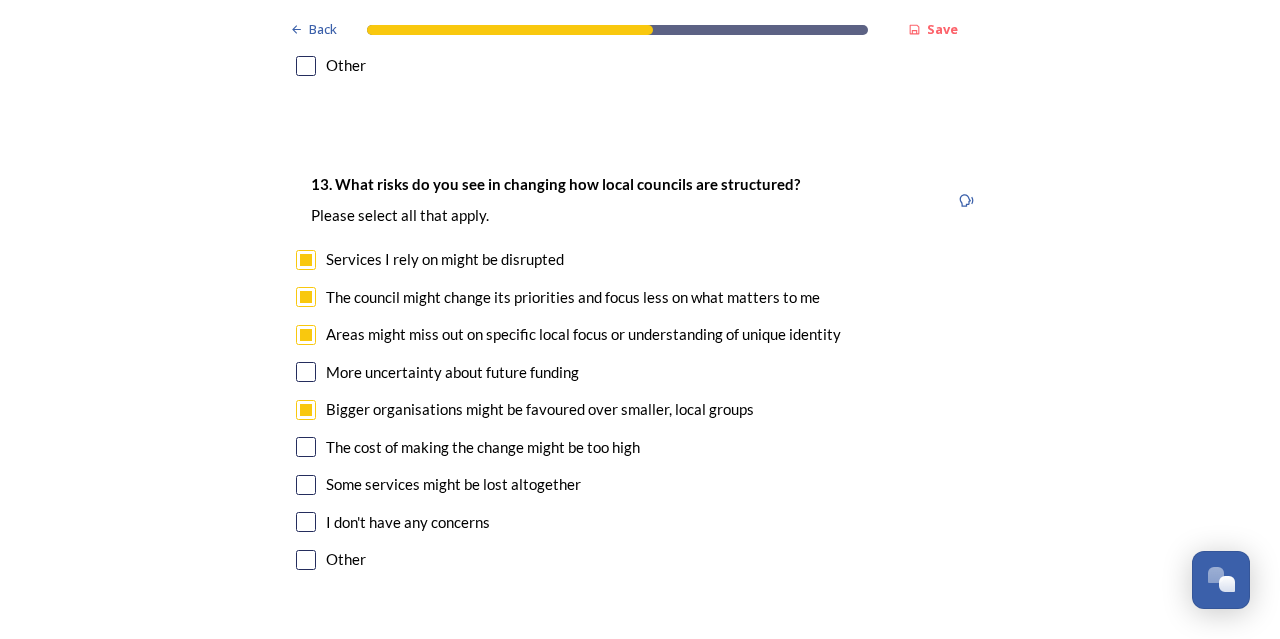 click at bounding box center (306, 372) 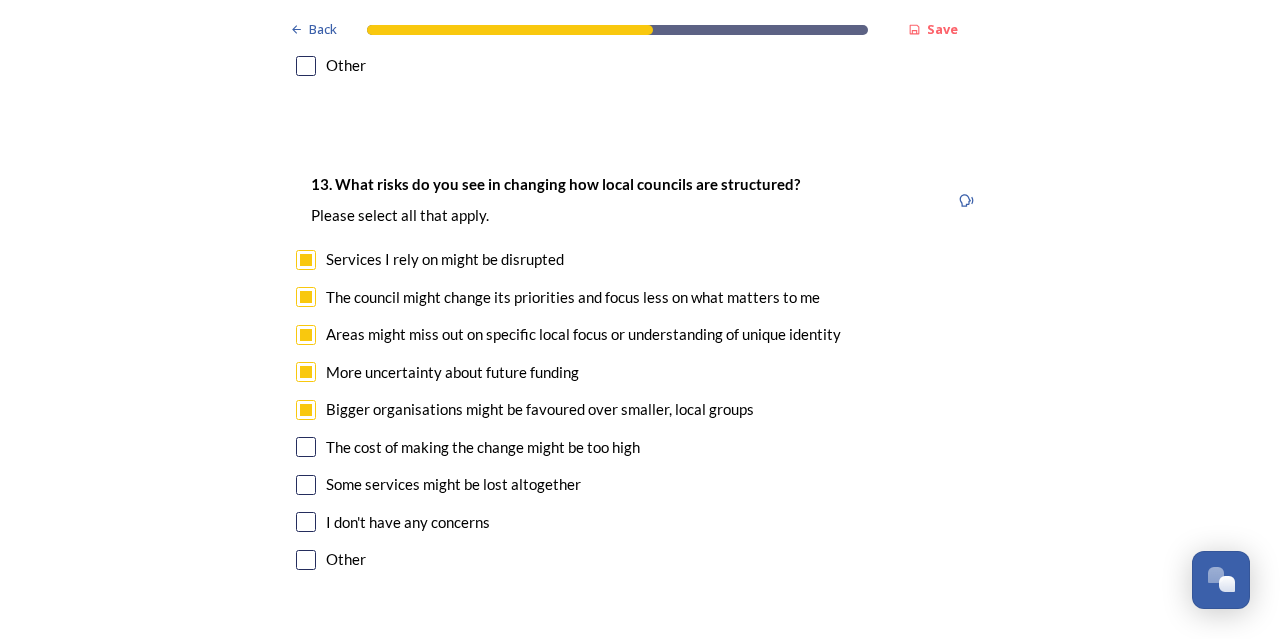 click at bounding box center [306, 485] 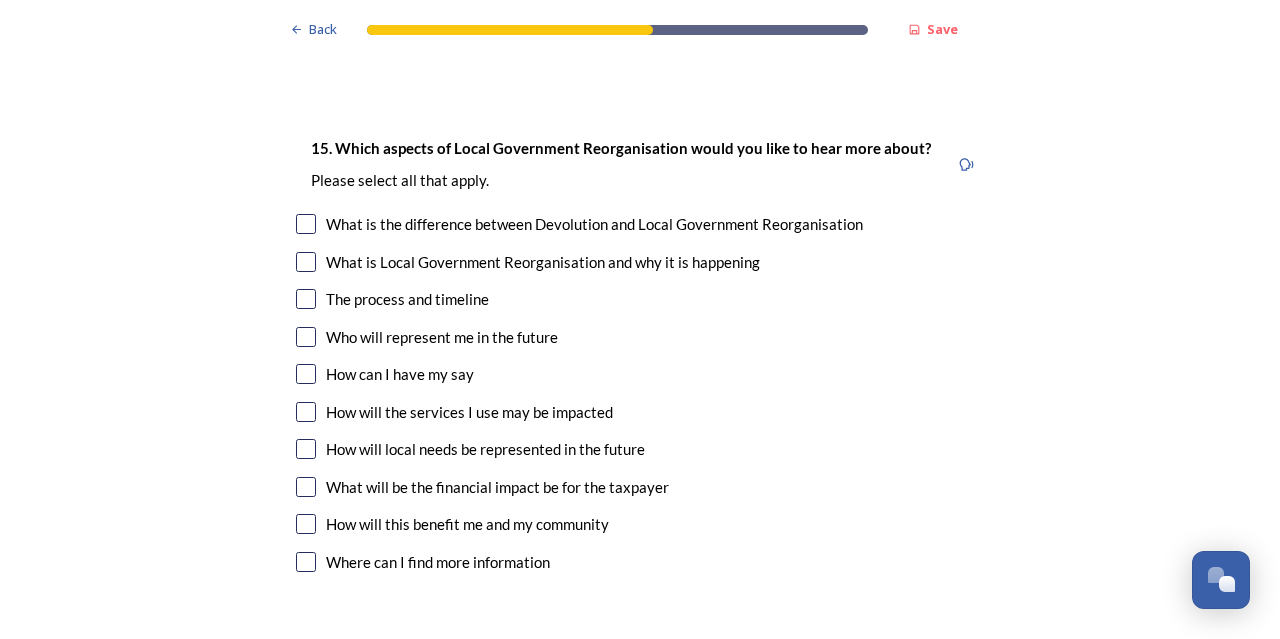 scroll, scrollTop: 5700, scrollLeft: 0, axis: vertical 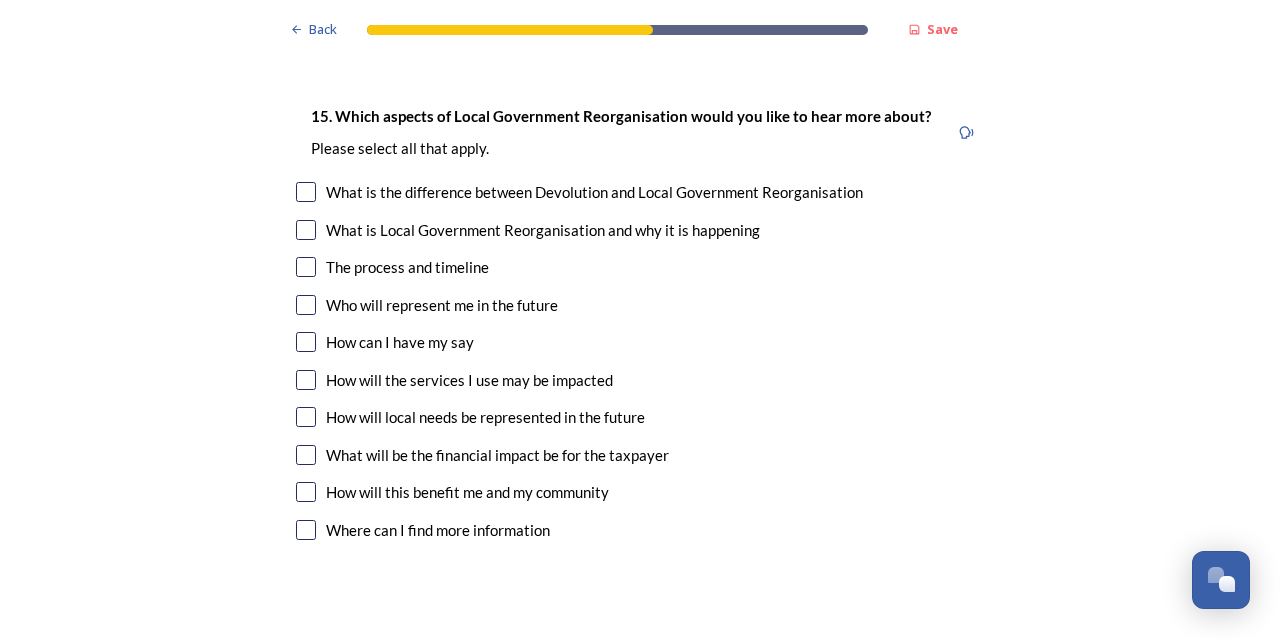 click at bounding box center [306, 380] 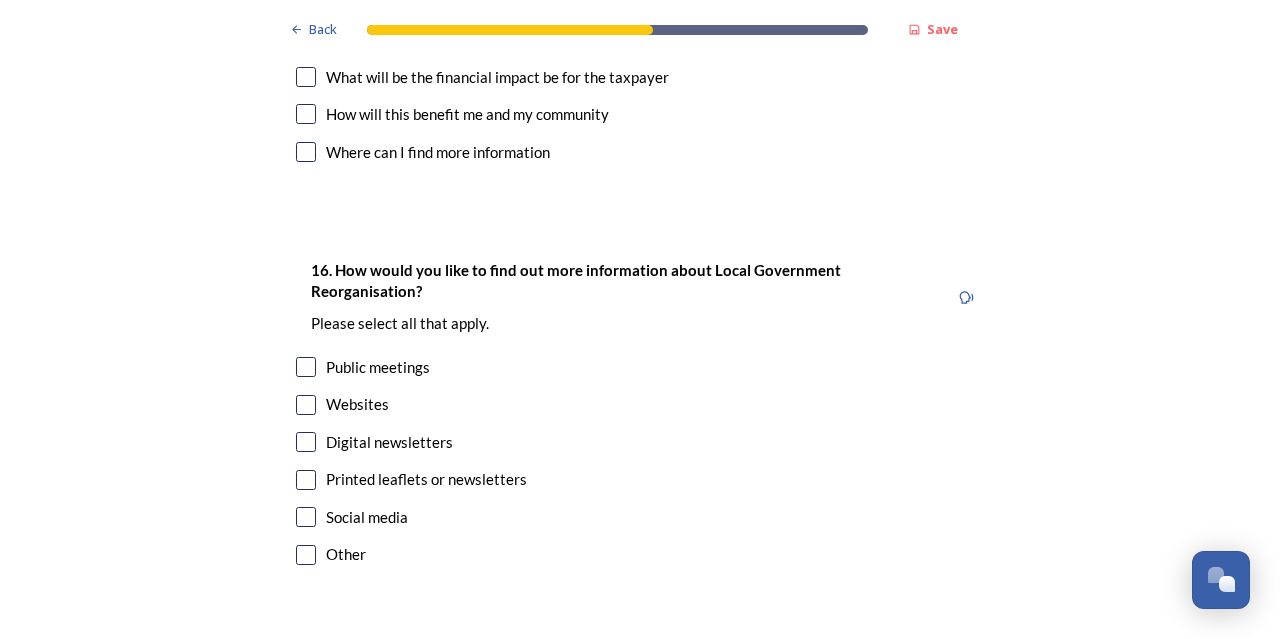 scroll, scrollTop: 6100, scrollLeft: 0, axis: vertical 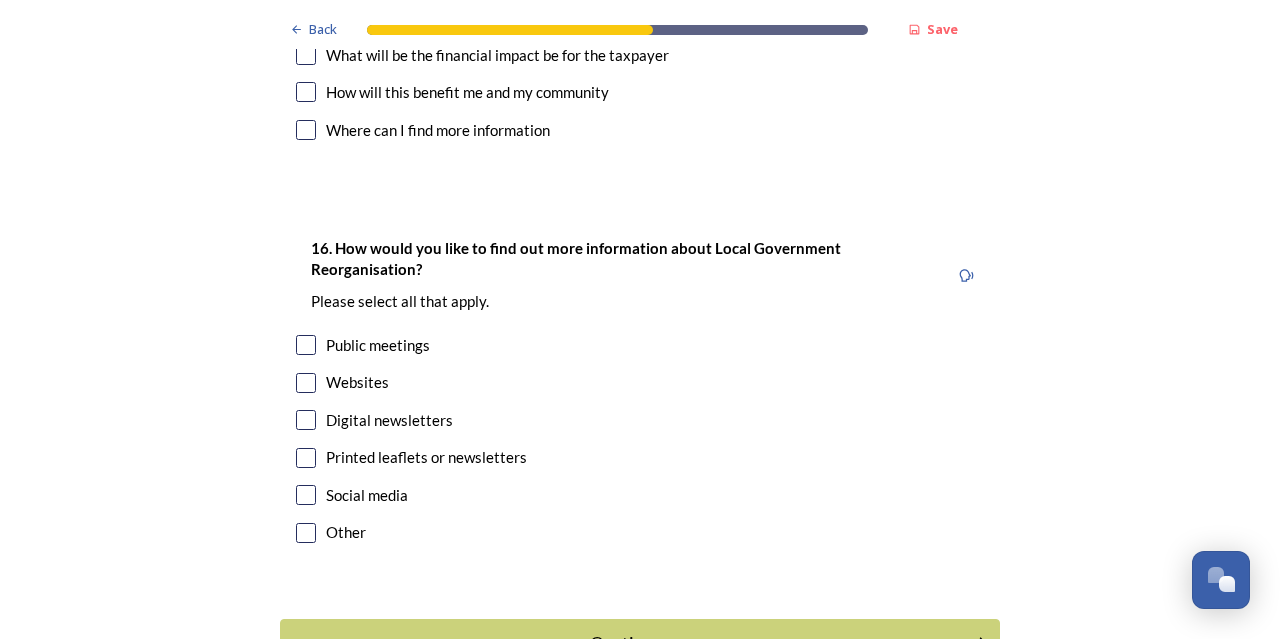 click at bounding box center [306, 383] 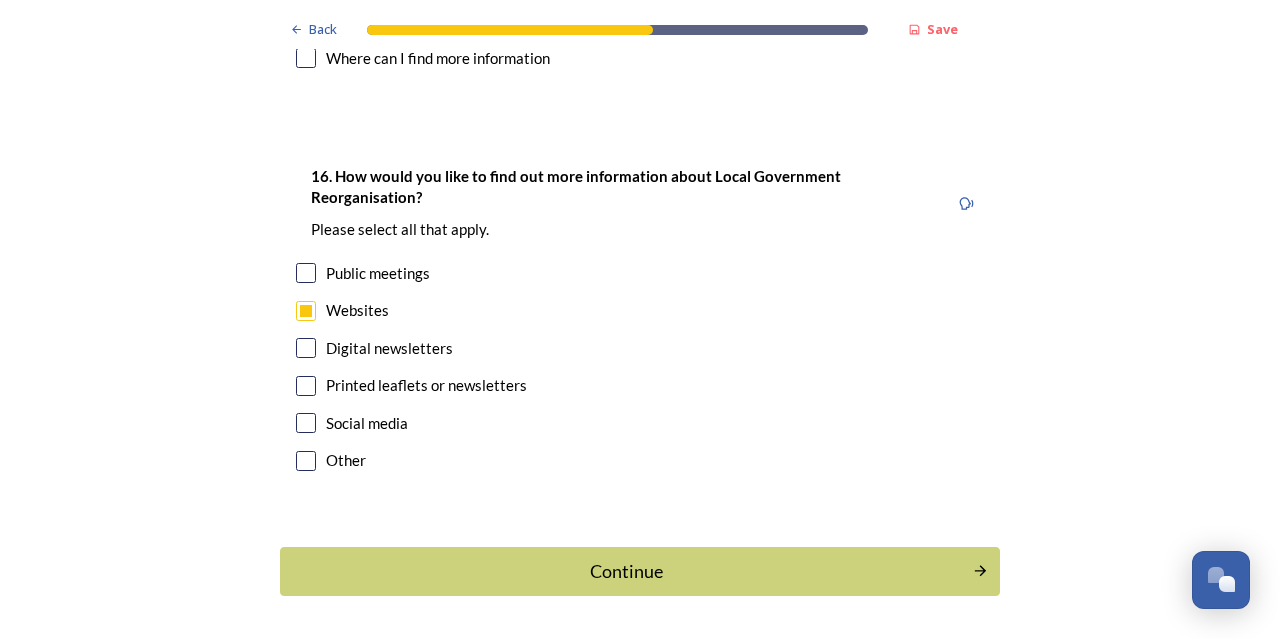 scroll, scrollTop: 6244, scrollLeft: 0, axis: vertical 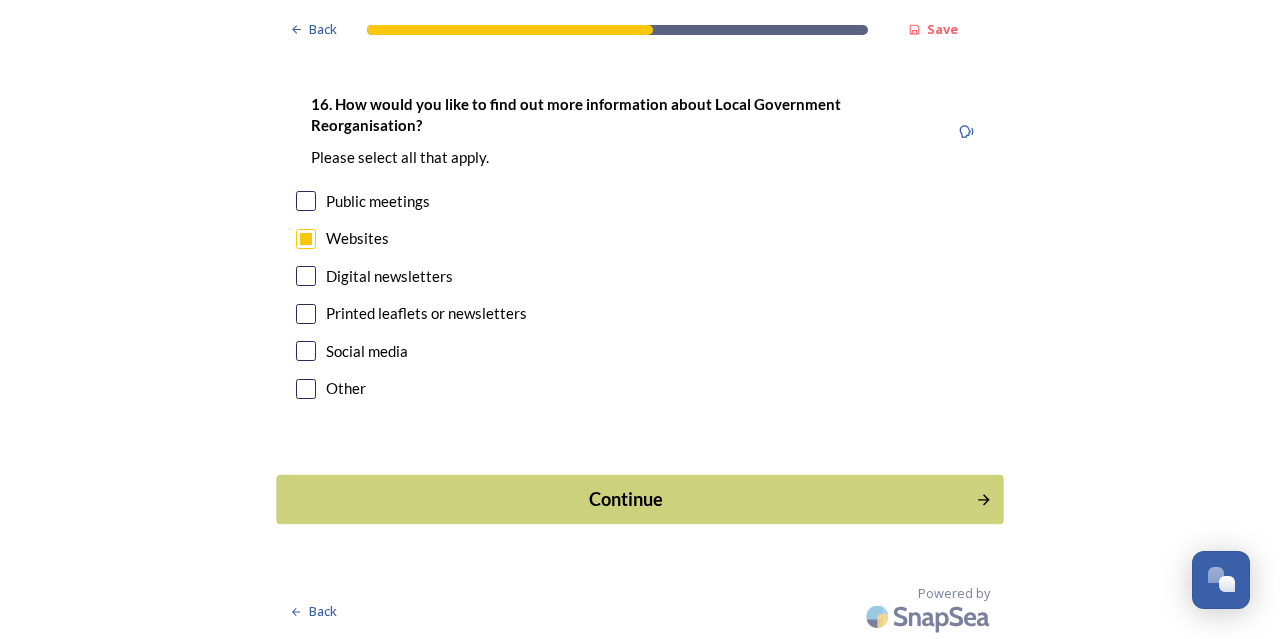 click on "Continue" at bounding box center [626, 499] 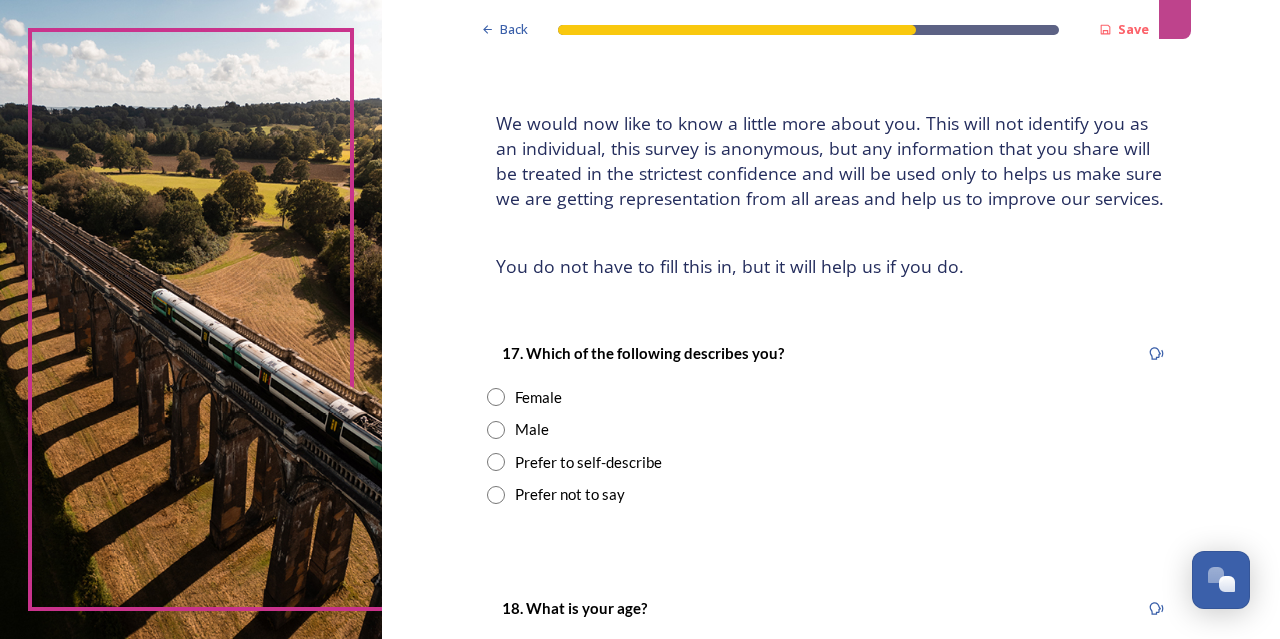 scroll, scrollTop: 100, scrollLeft: 0, axis: vertical 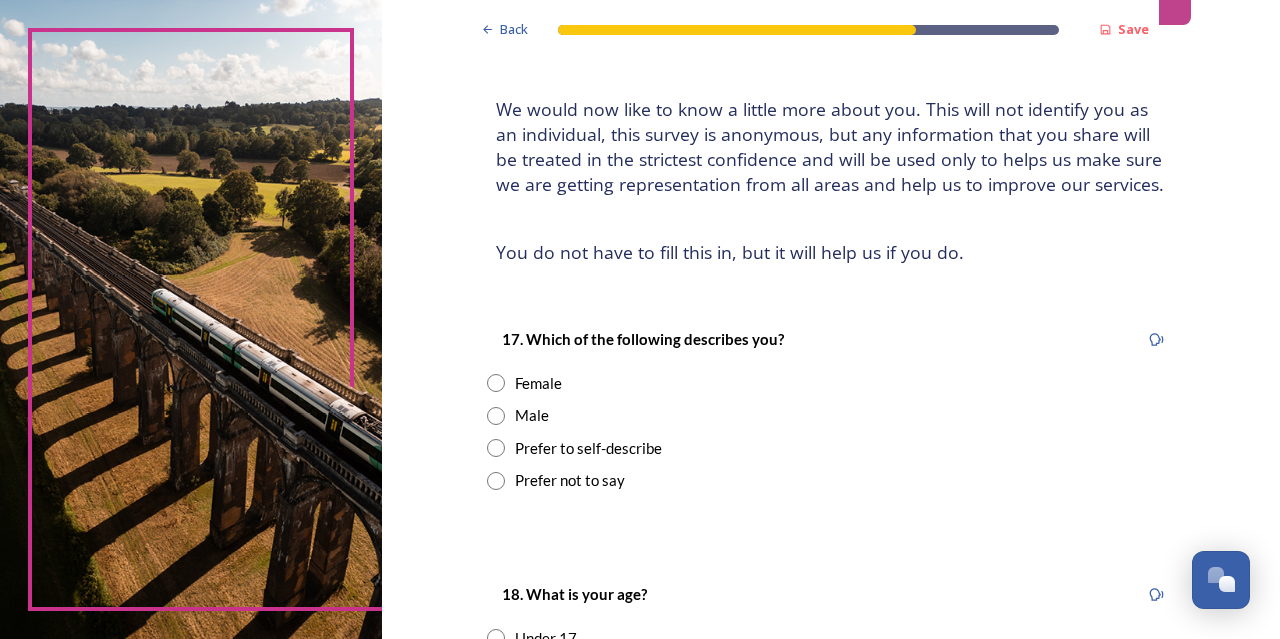 click at bounding box center [496, 383] 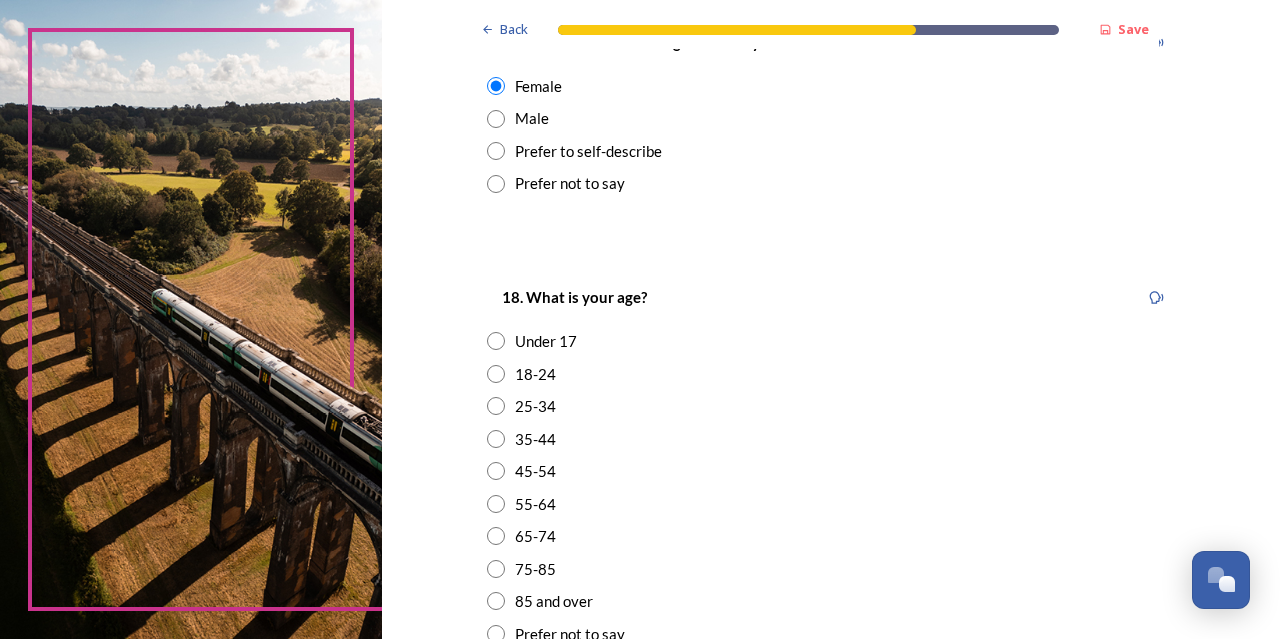 scroll, scrollTop: 500, scrollLeft: 0, axis: vertical 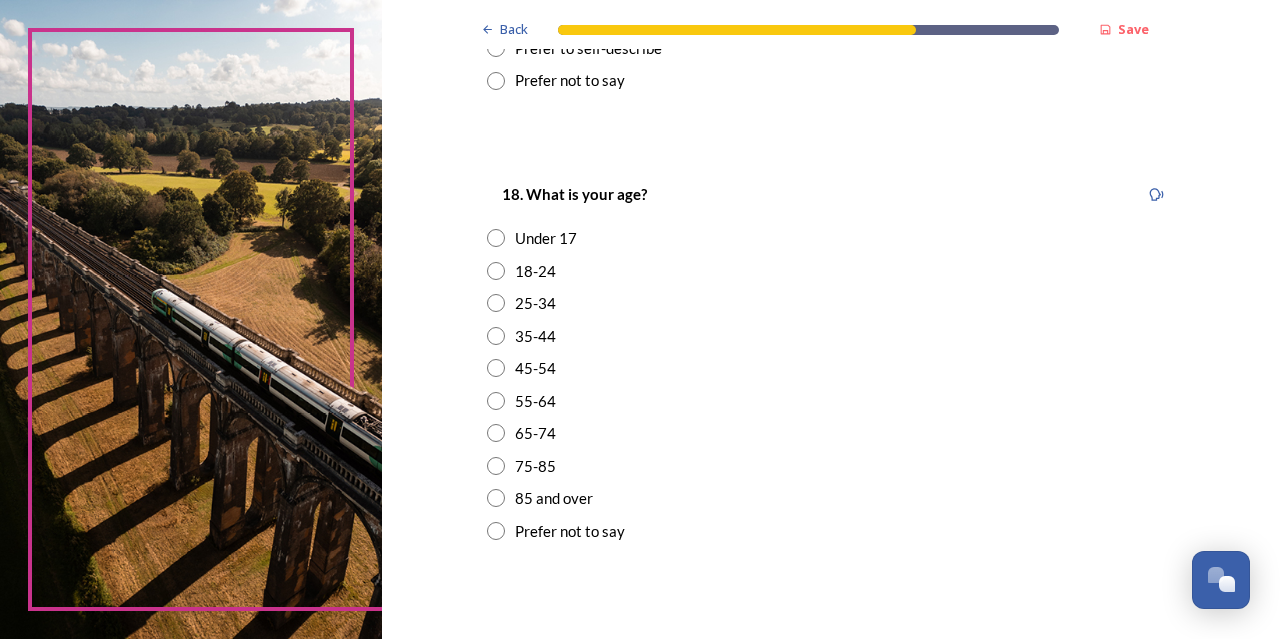 click at bounding box center (496, 433) 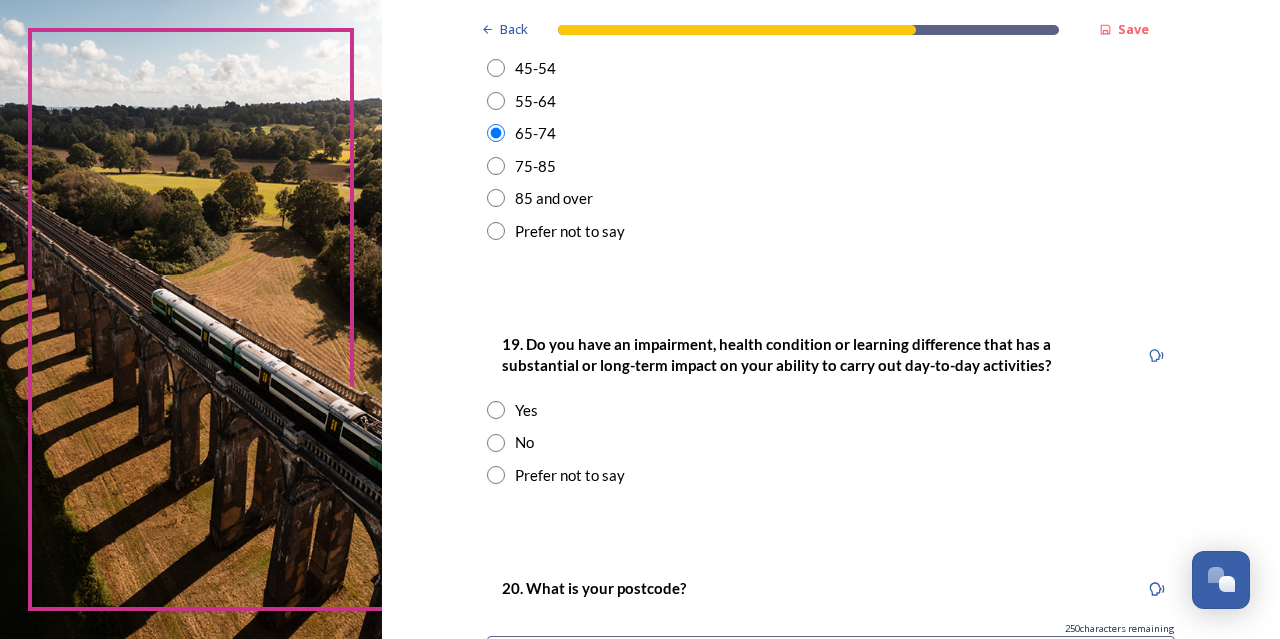 scroll, scrollTop: 900, scrollLeft: 0, axis: vertical 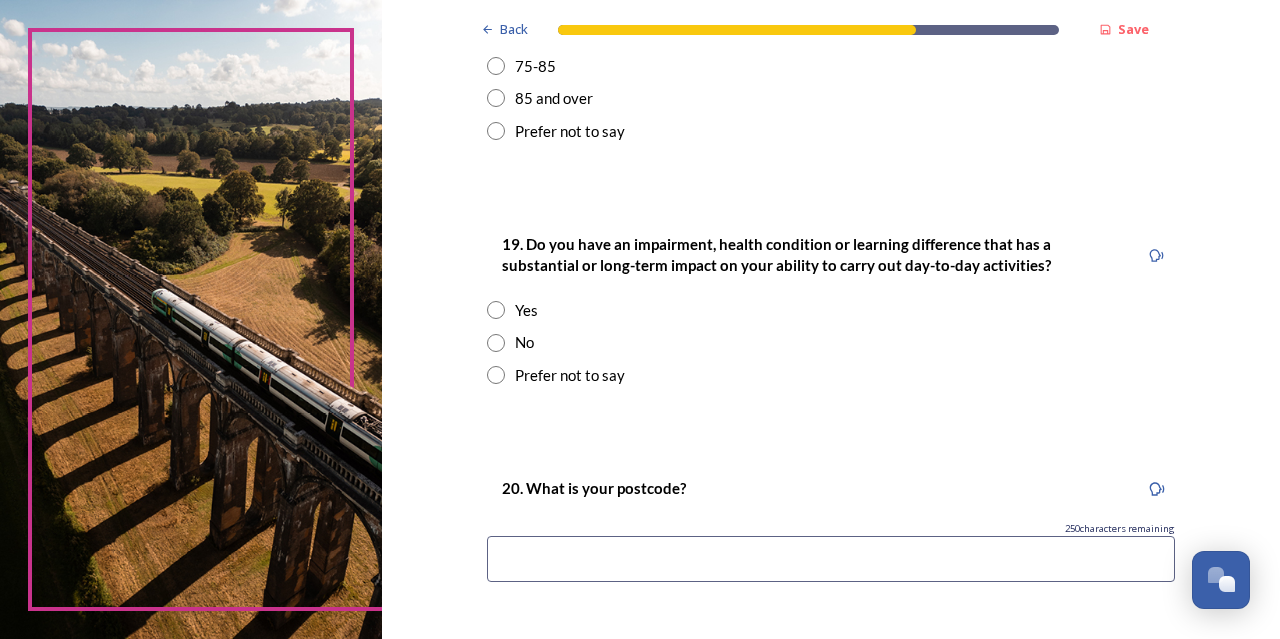 click at bounding box center (496, 375) 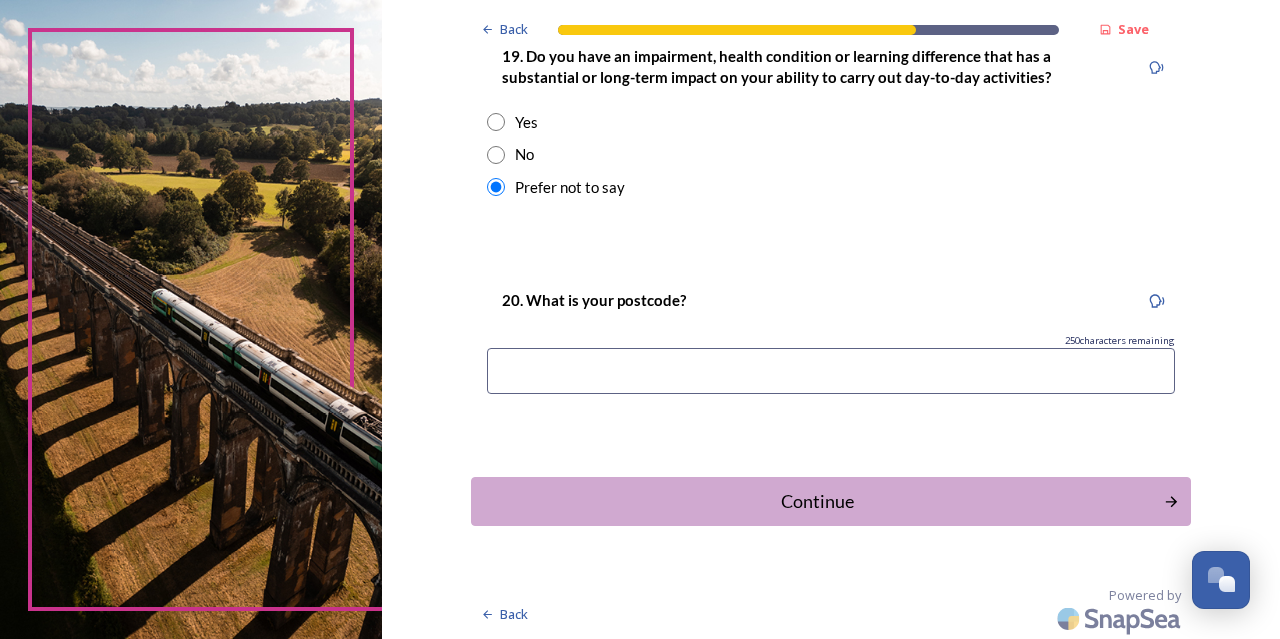 scroll, scrollTop: 1089, scrollLeft: 0, axis: vertical 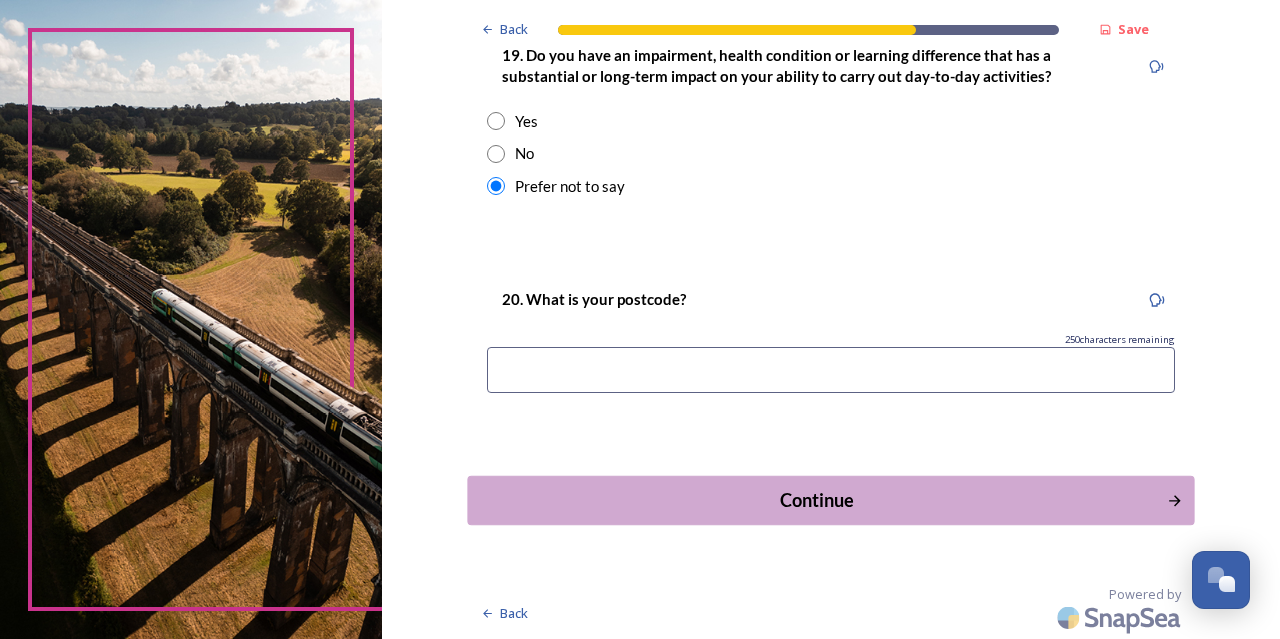 click on "Continue" at bounding box center [816, 500] 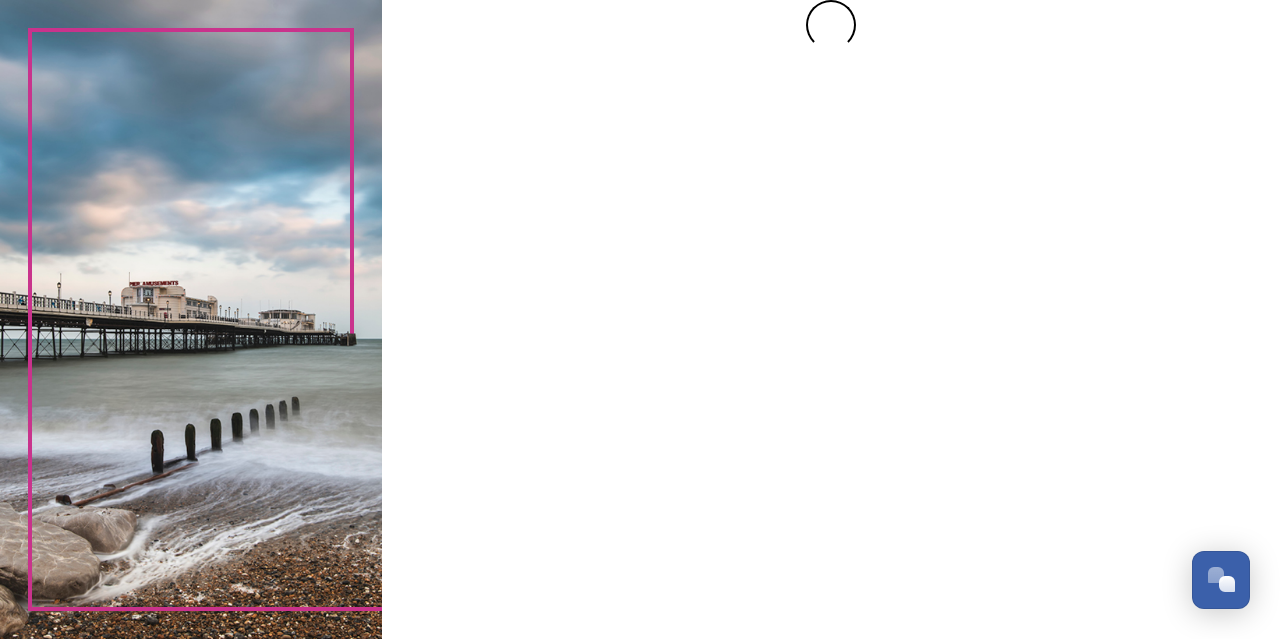 scroll, scrollTop: 0, scrollLeft: 0, axis: both 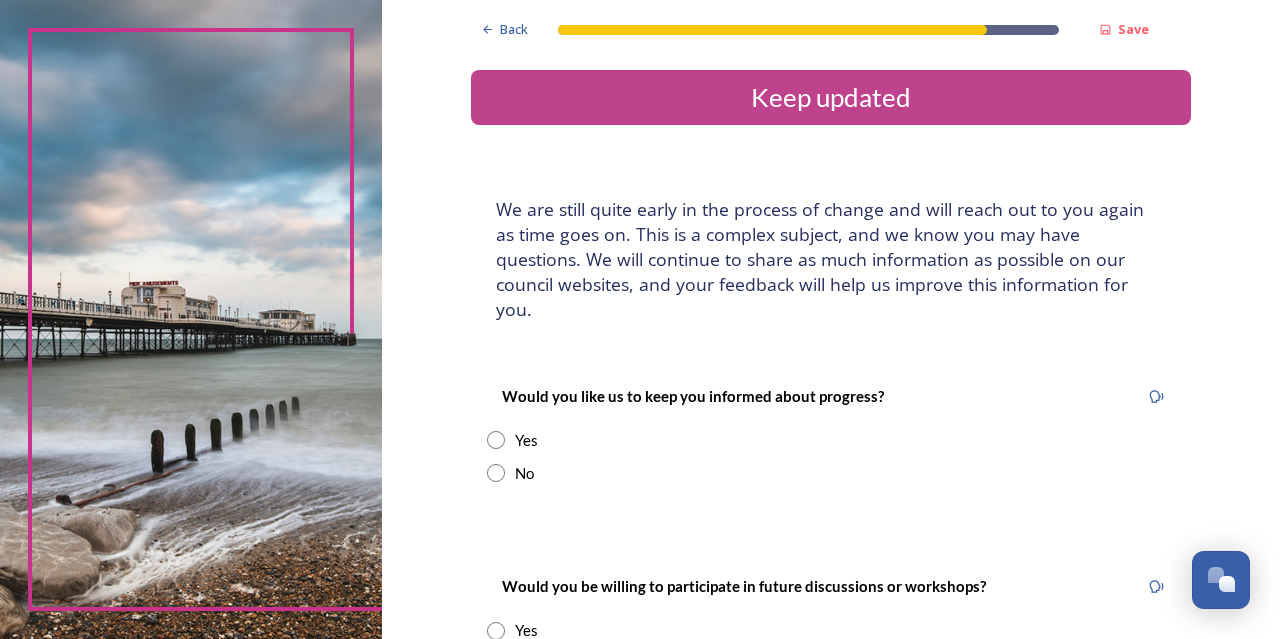 click at bounding box center [496, 473] 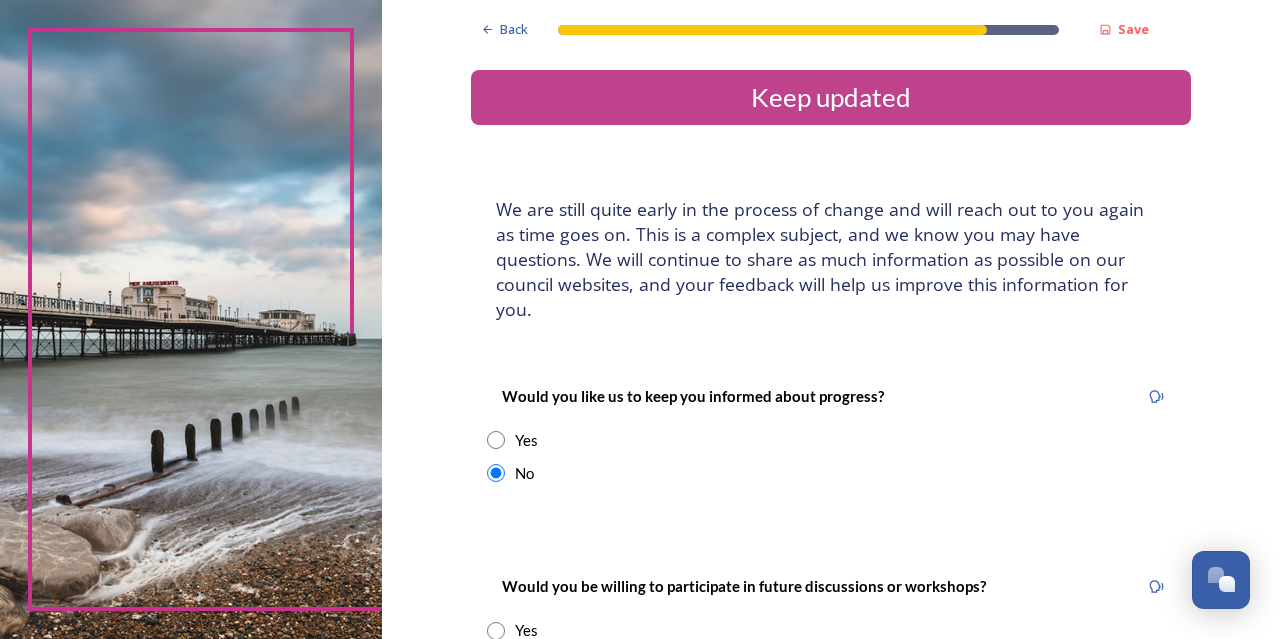 scroll, scrollTop: 200, scrollLeft: 0, axis: vertical 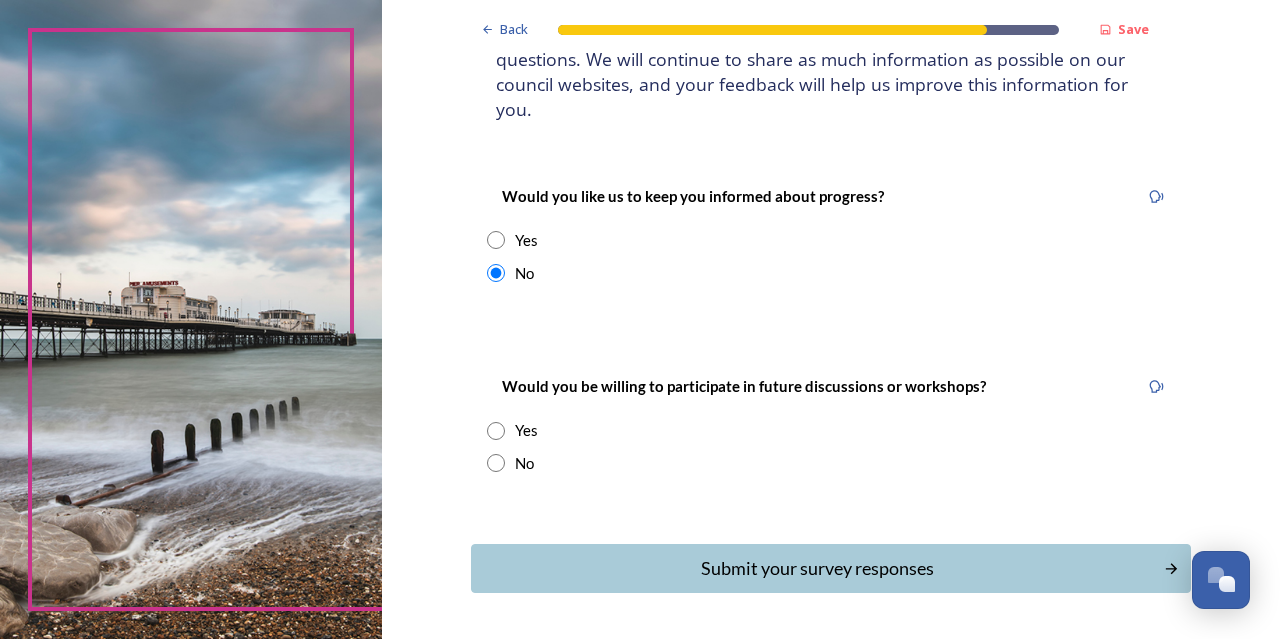 click at bounding box center [496, 463] 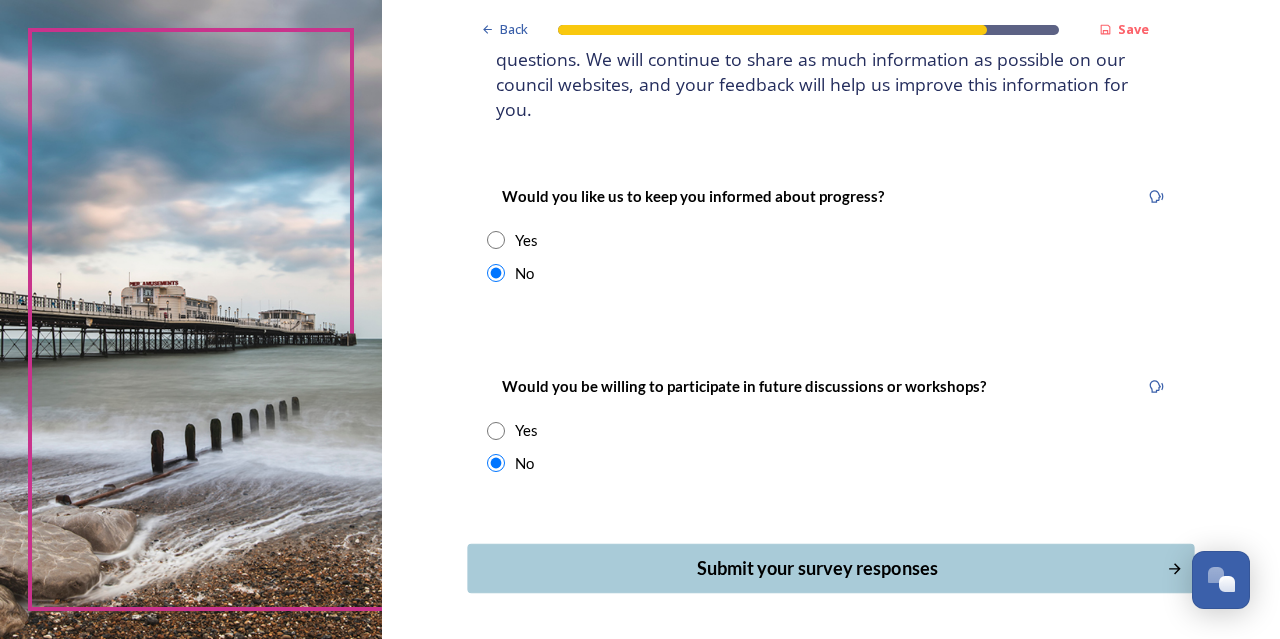 click on "Submit your survey responses" at bounding box center (816, 568) 